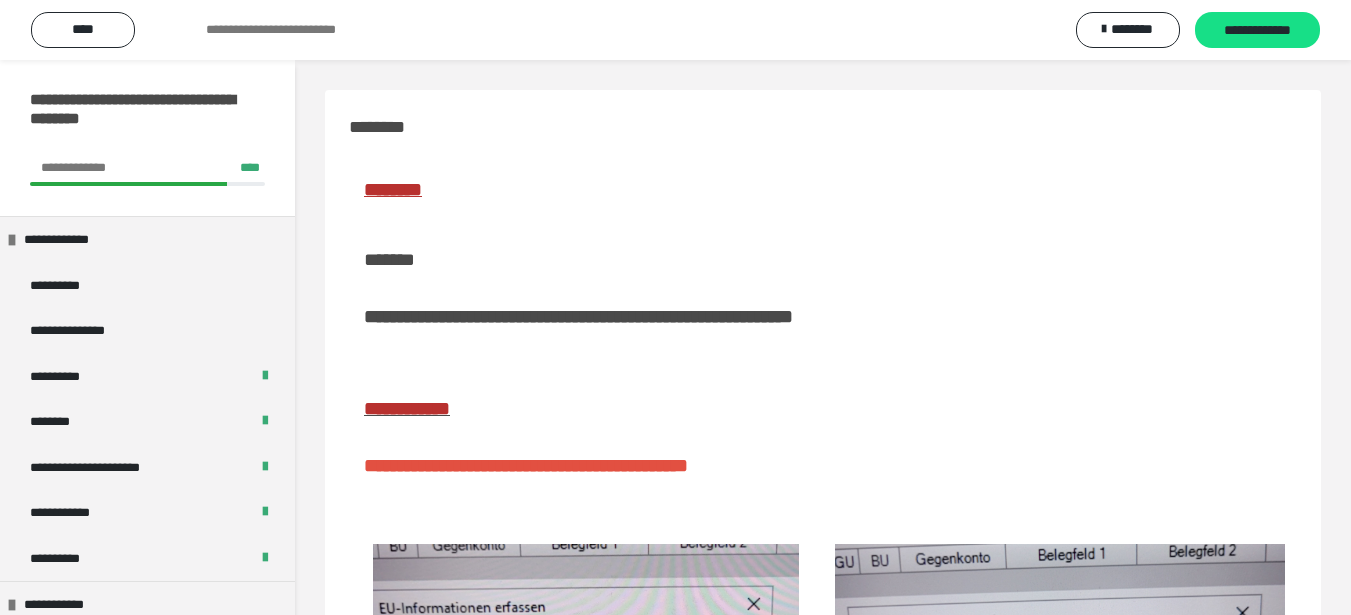 scroll, scrollTop: 406, scrollLeft: 0, axis: vertical 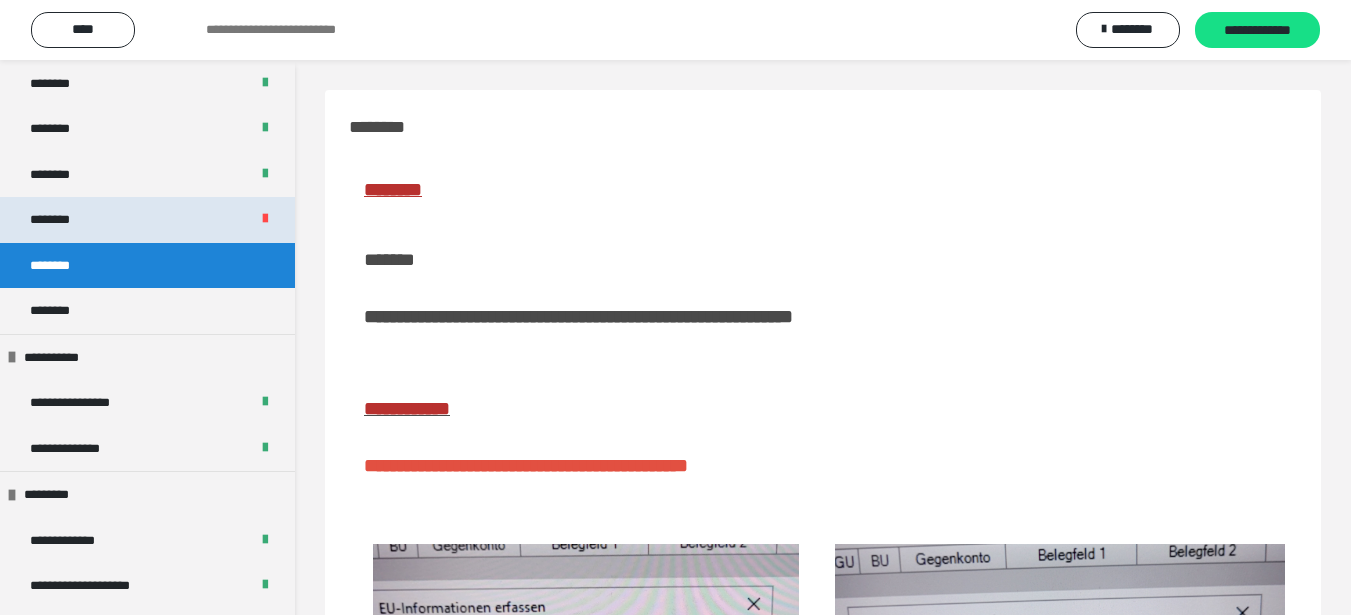 click on "********" at bounding box center (147, 220) 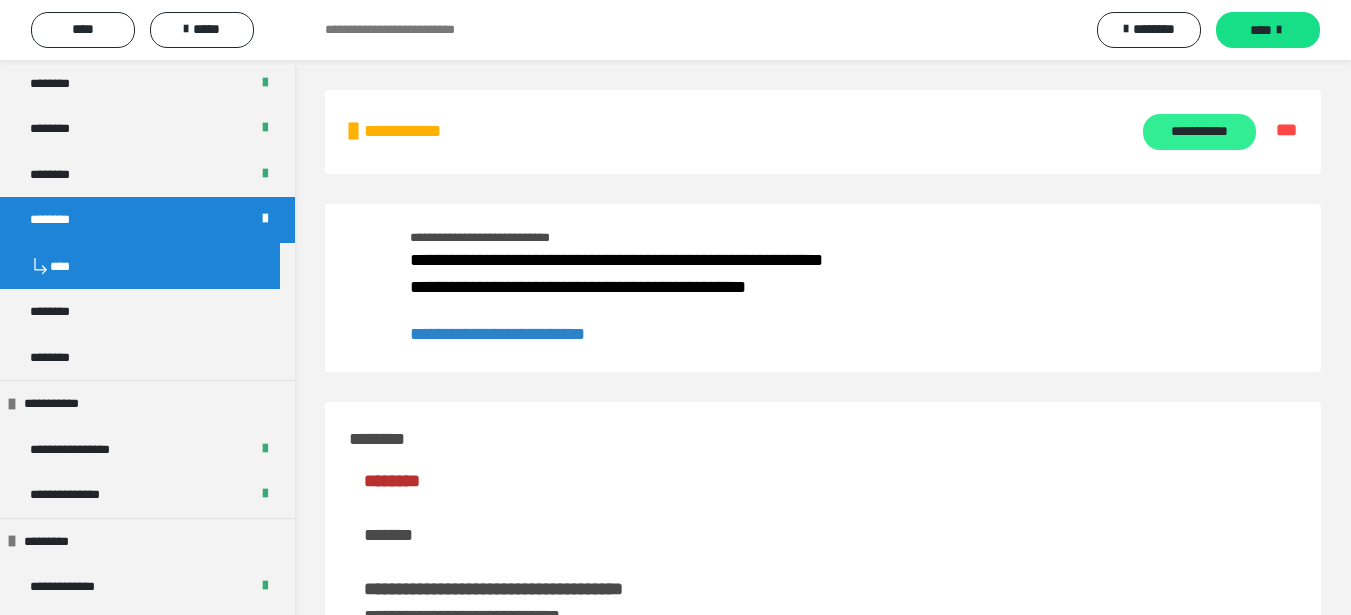 click on "**********" at bounding box center [1199, 132] 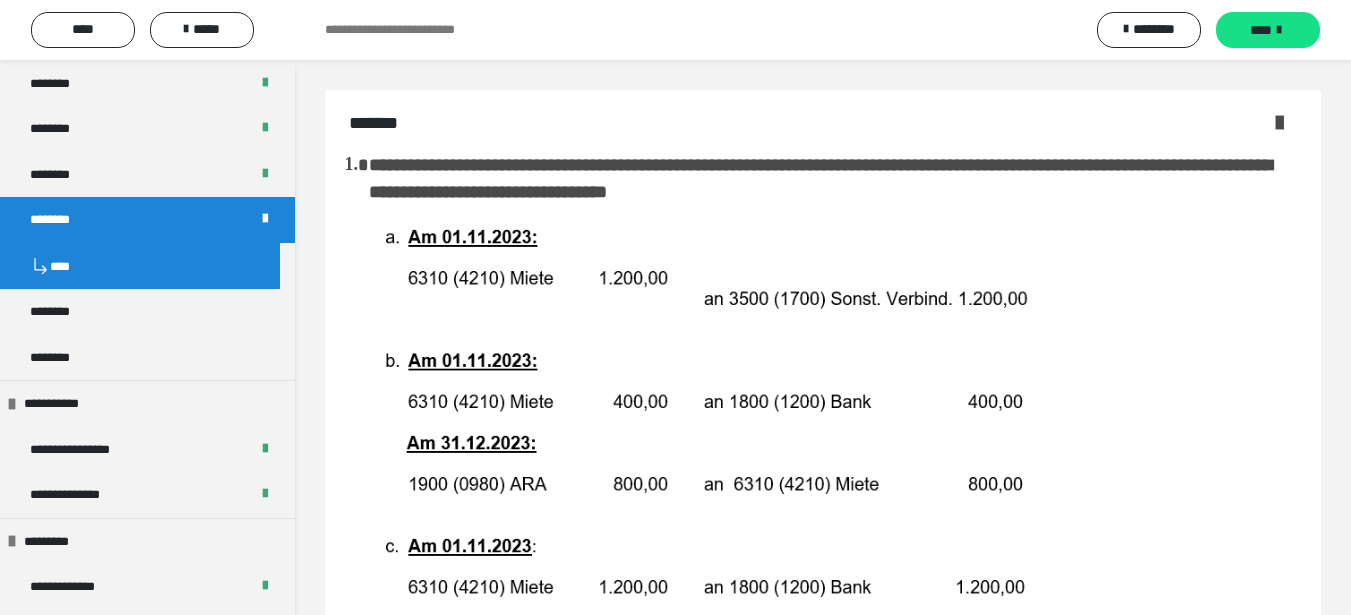 click at bounding box center [1279, 122] 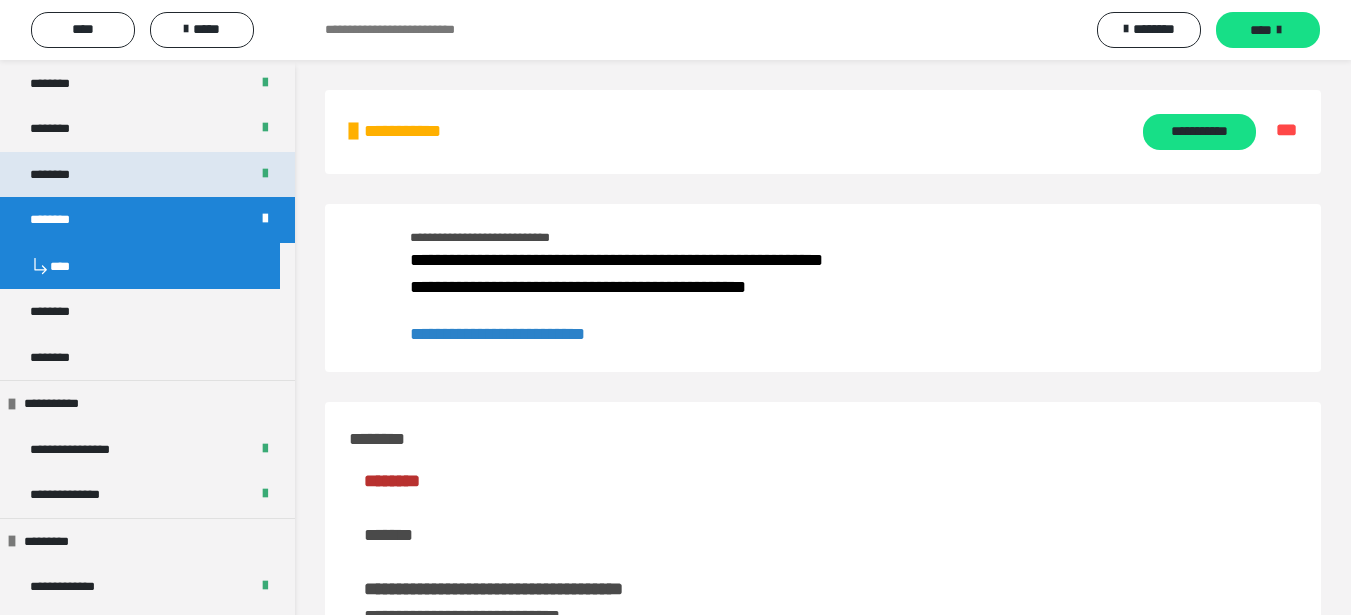 click on "********" at bounding box center (147, 175) 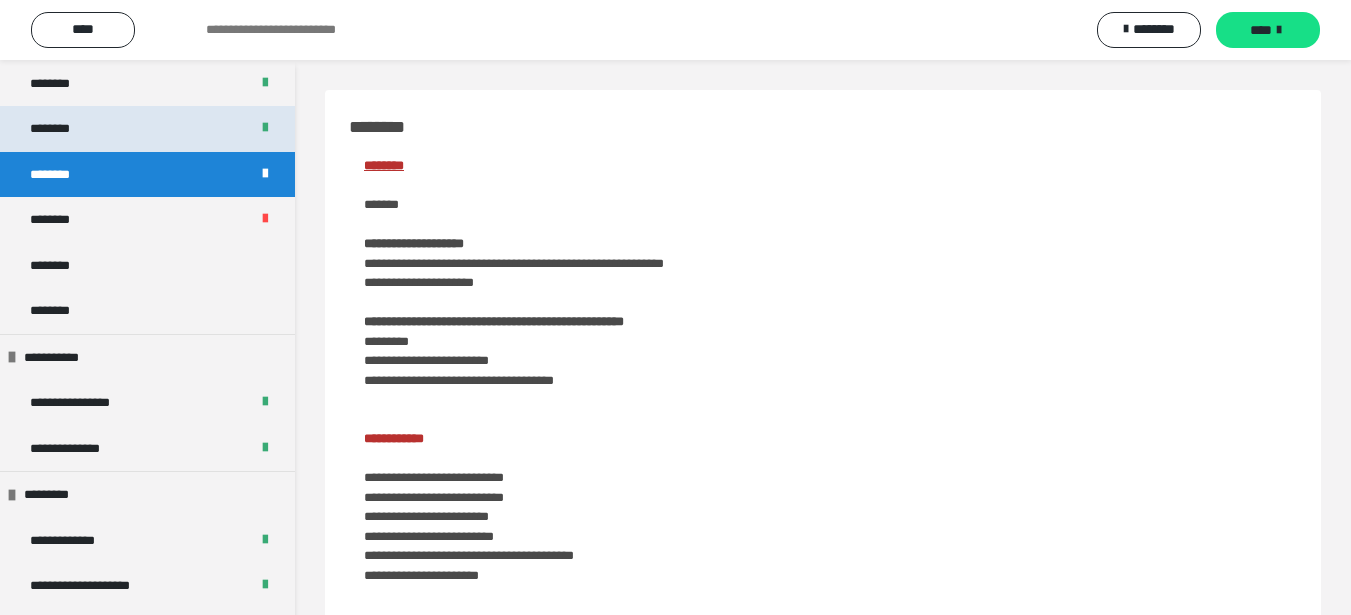 click on "********" at bounding box center (147, 129) 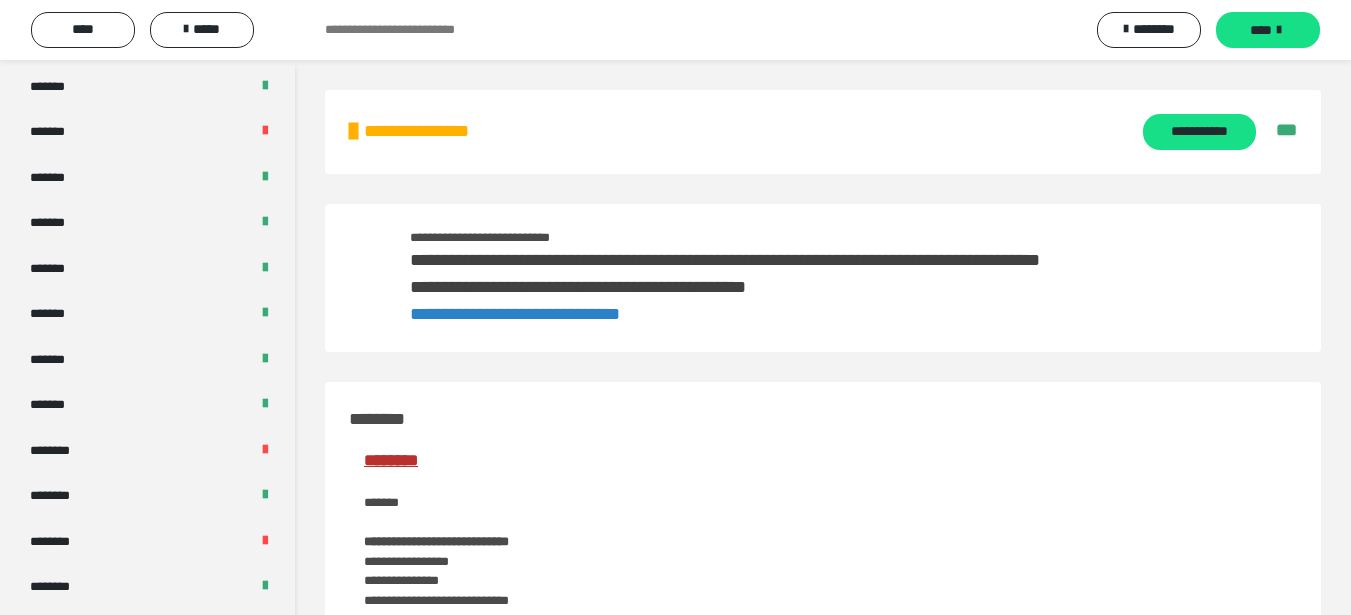 scroll, scrollTop: 736, scrollLeft: 0, axis: vertical 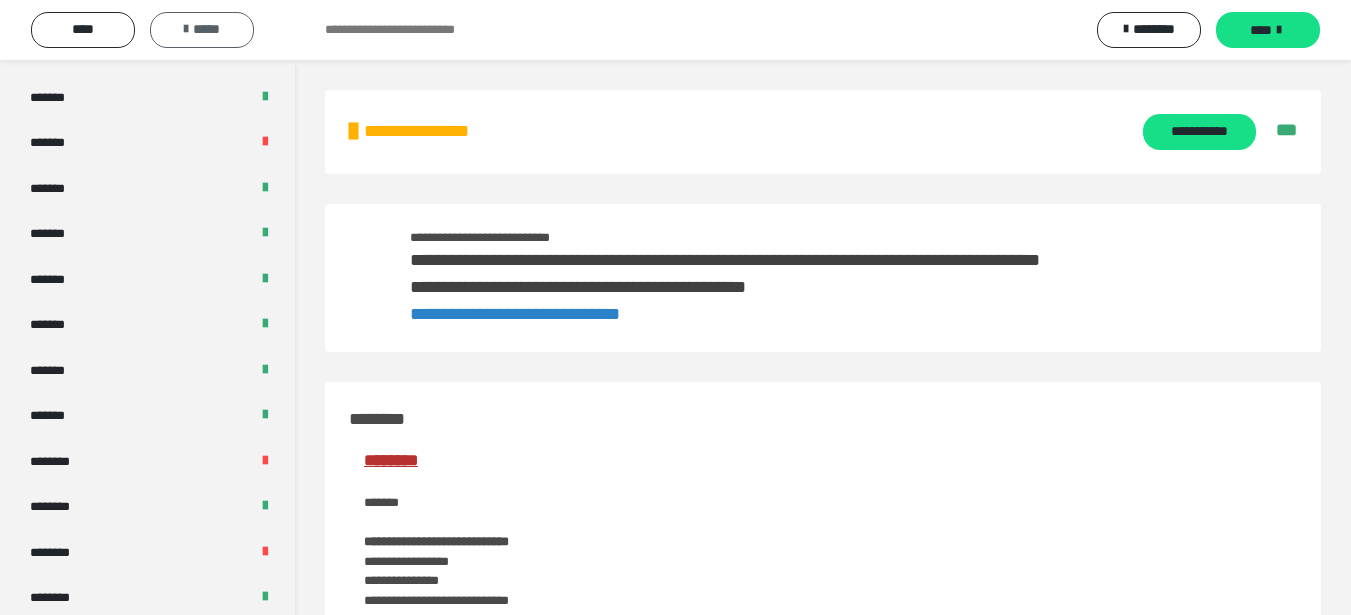 click on "*****" at bounding box center (202, 30) 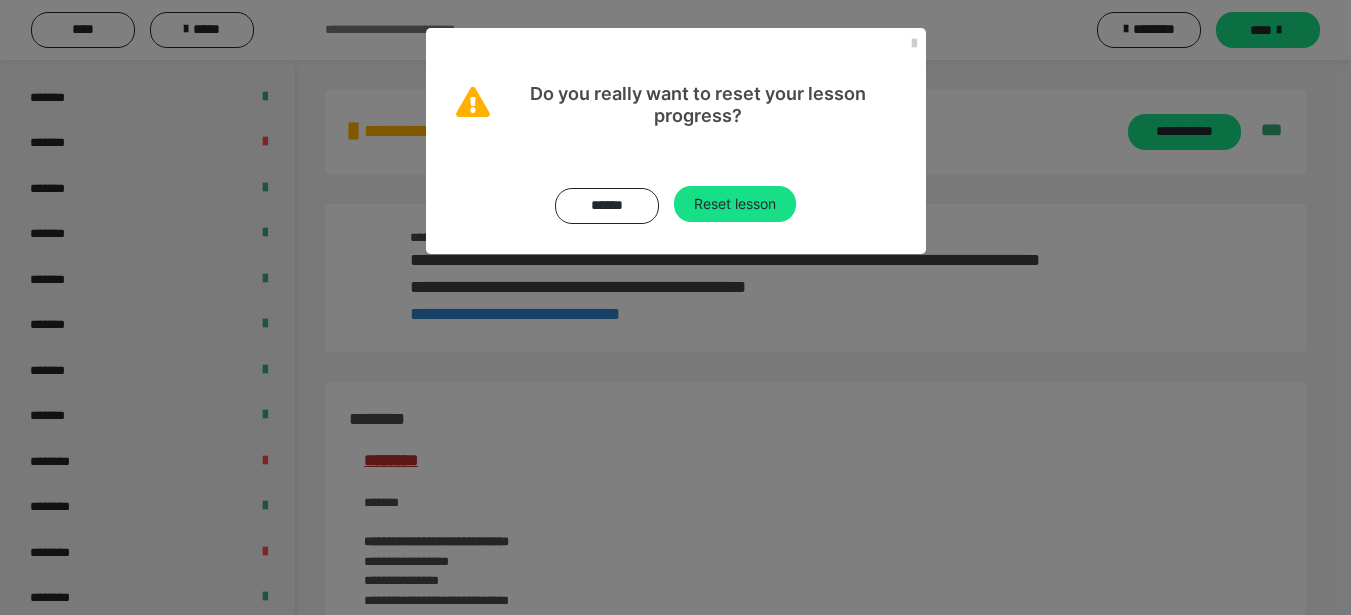 click on "Do you really want to reset your lesson progress?" at bounding box center (676, 77) 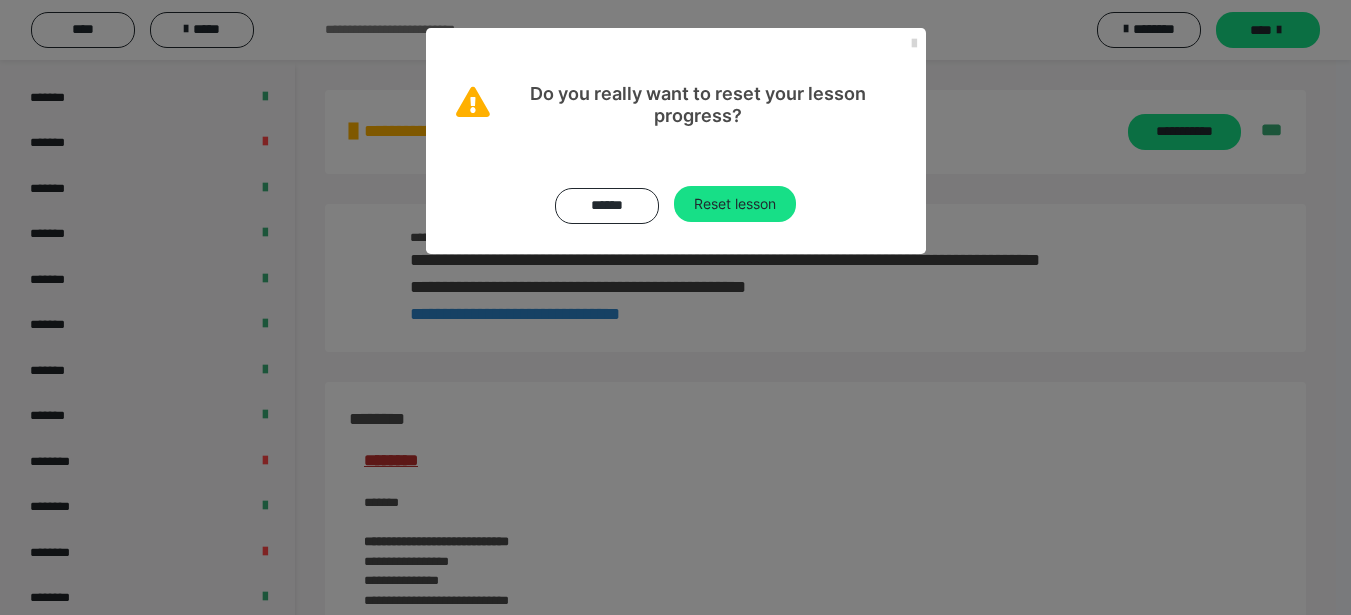 click at bounding box center [914, 44] 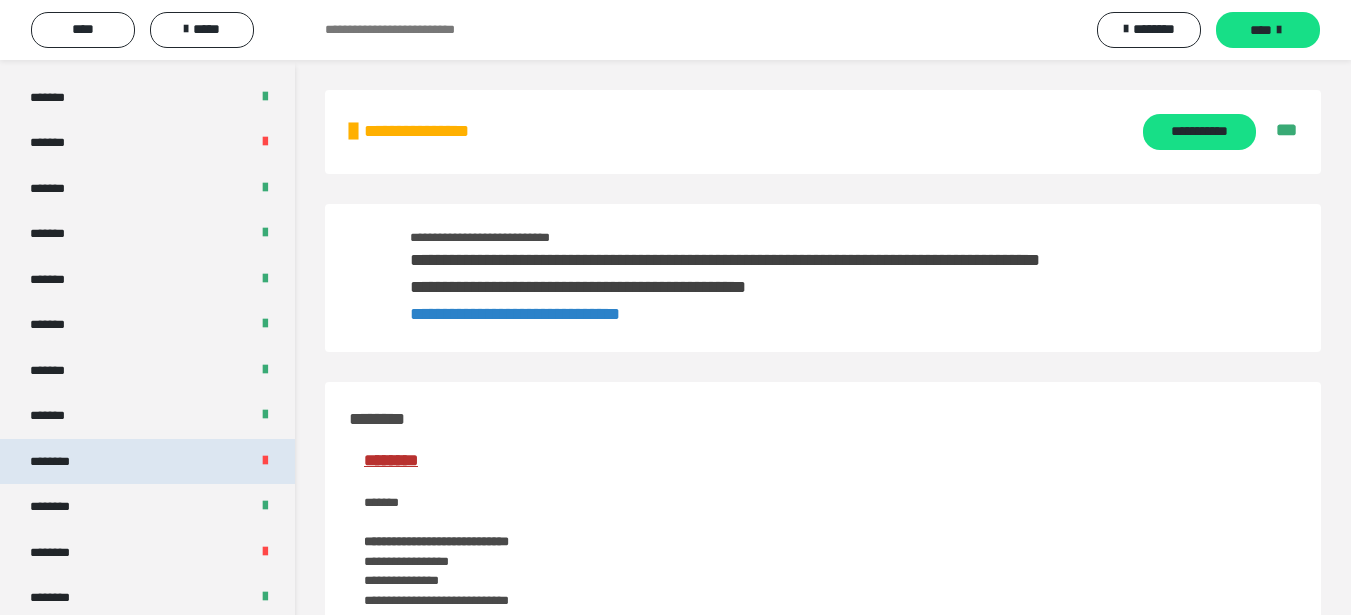 click on "********" at bounding box center [147, 462] 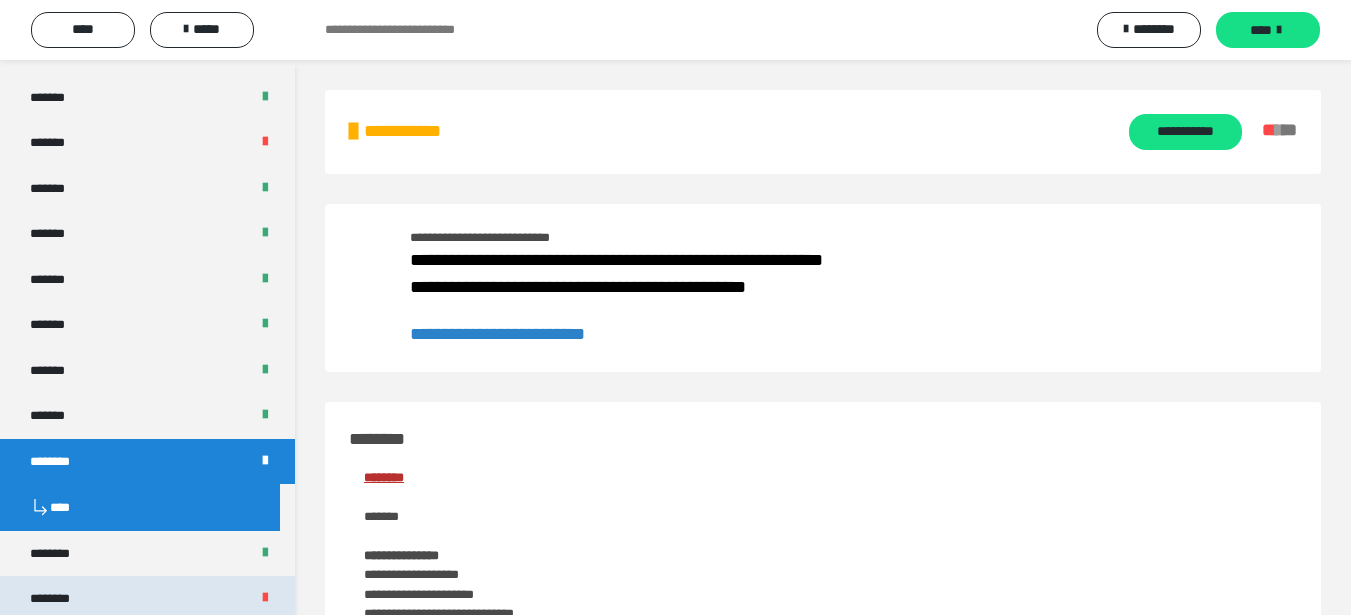 click on "********" at bounding box center [147, 599] 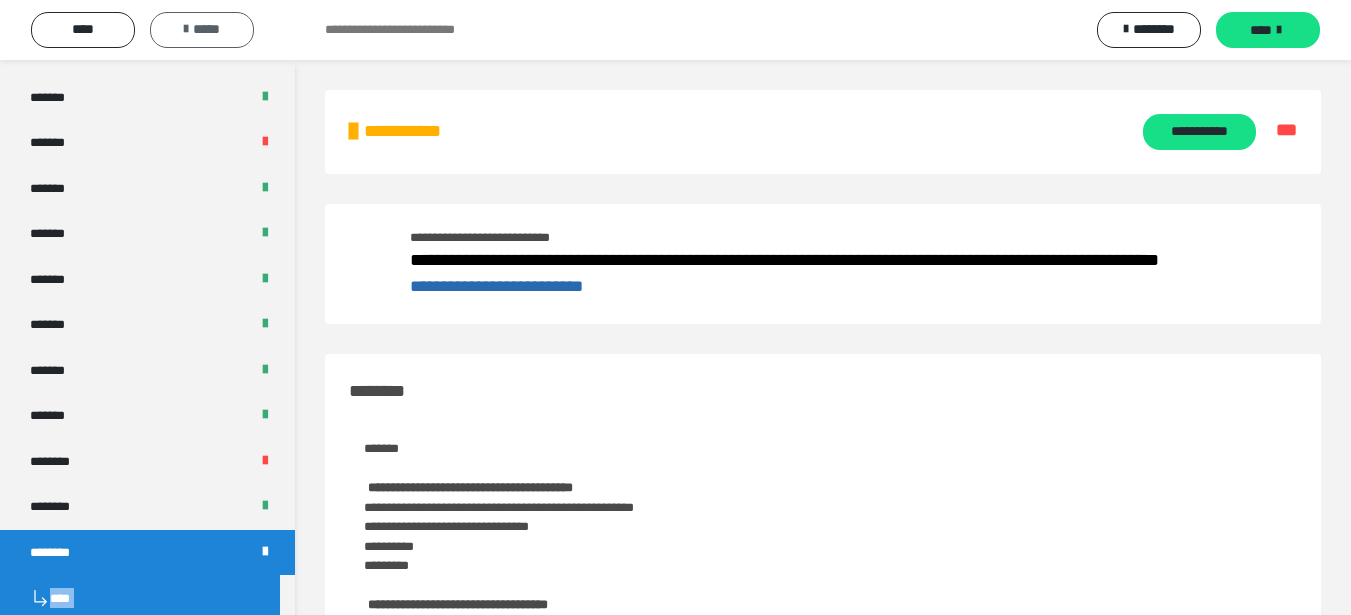 click on "*****" at bounding box center (202, 30) 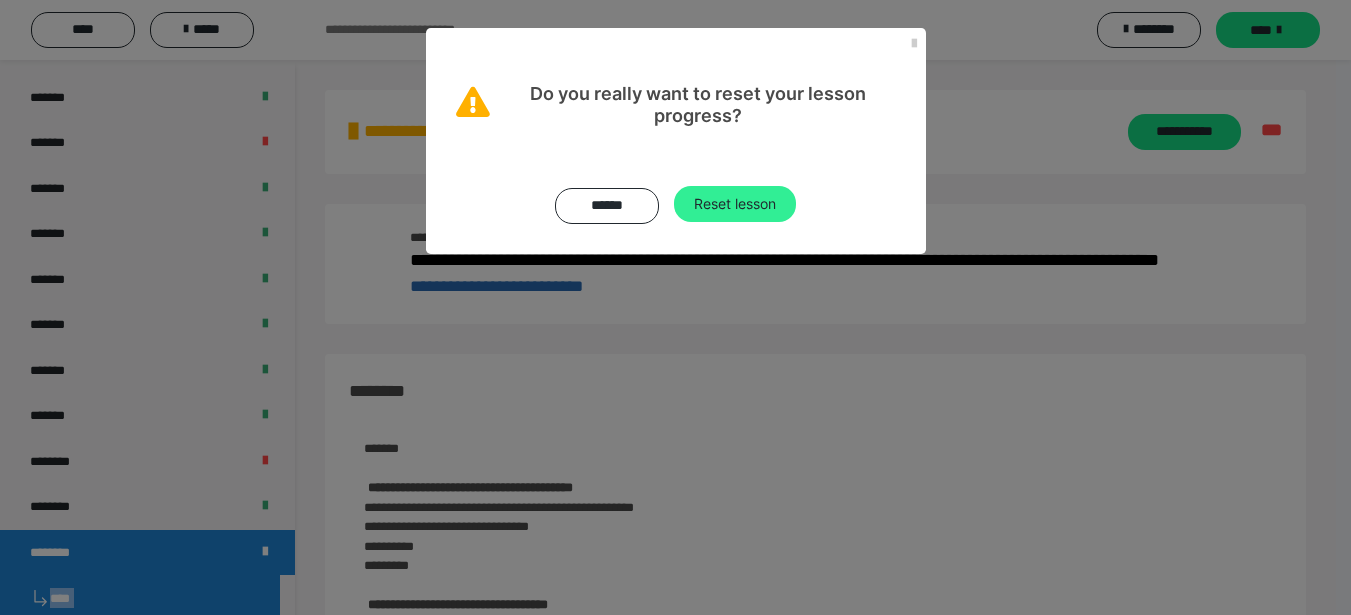 click on "Reset lesson" at bounding box center [735, 204] 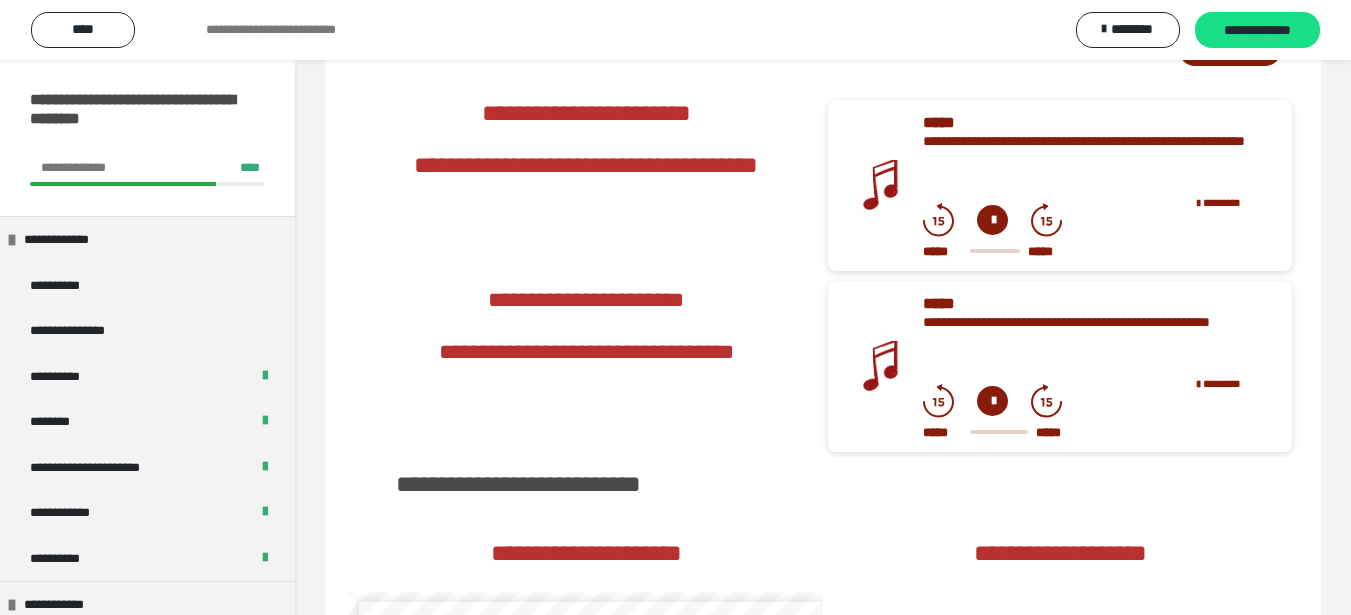scroll, scrollTop: 2372, scrollLeft: 0, axis: vertical 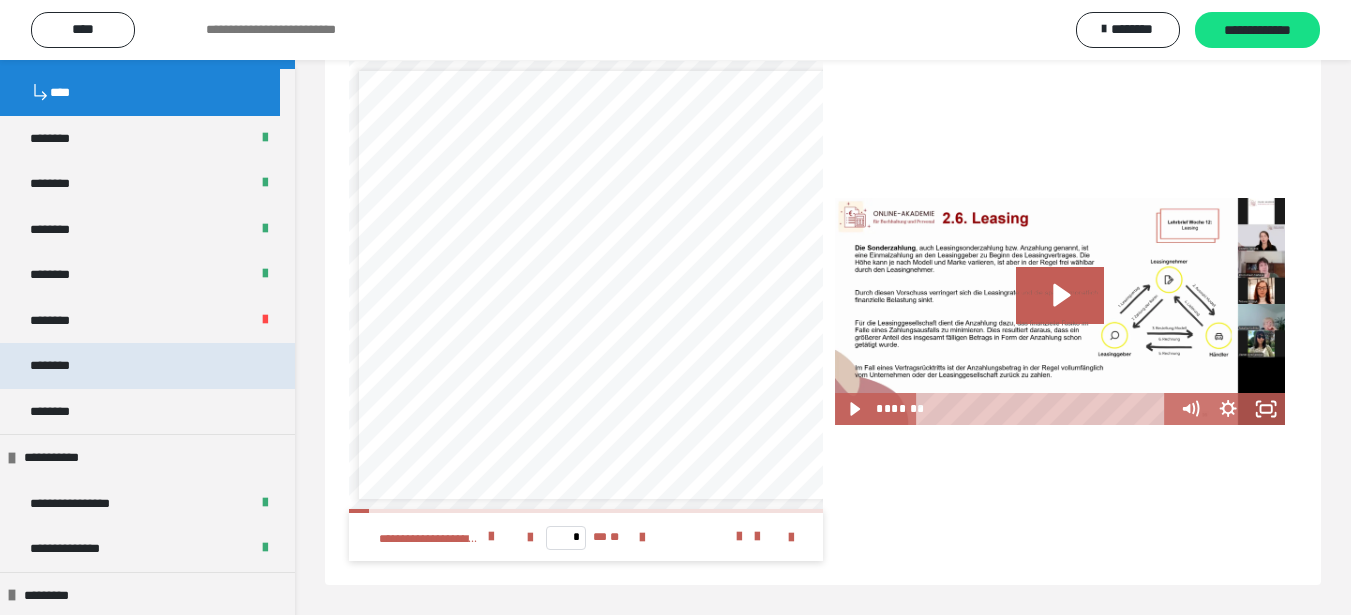 click on "********" at bounding box center [147, 366] 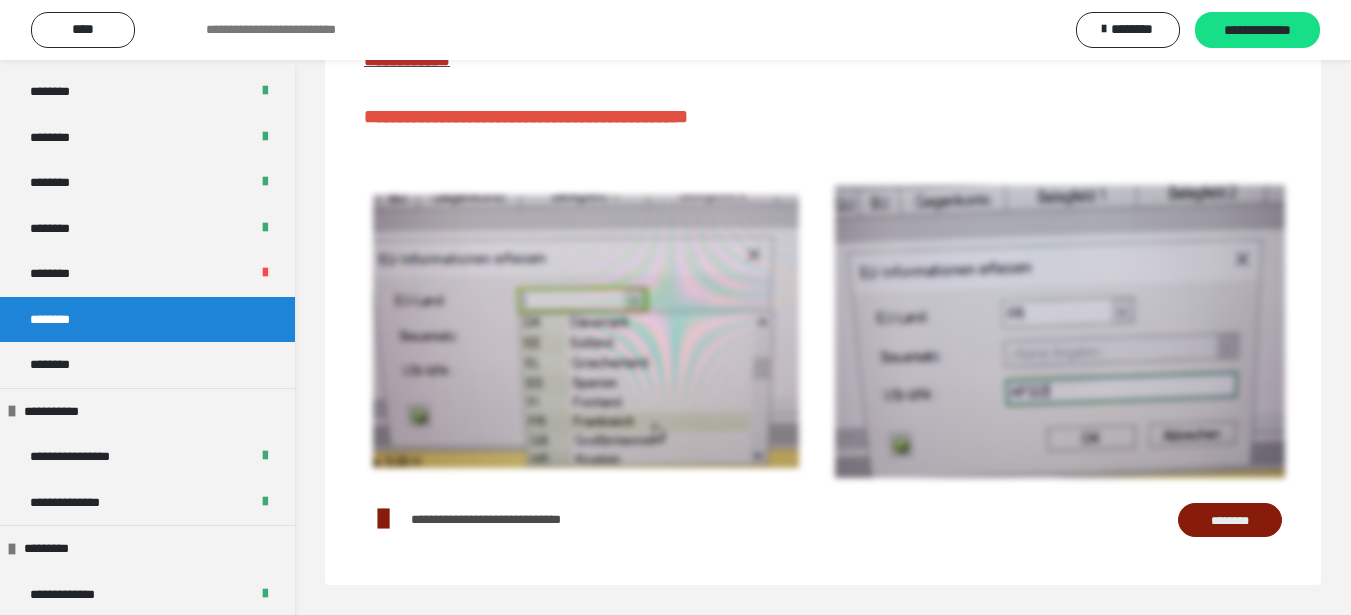 scroll, scrollTop: 406, scrollLeft: 0, axis: vertical 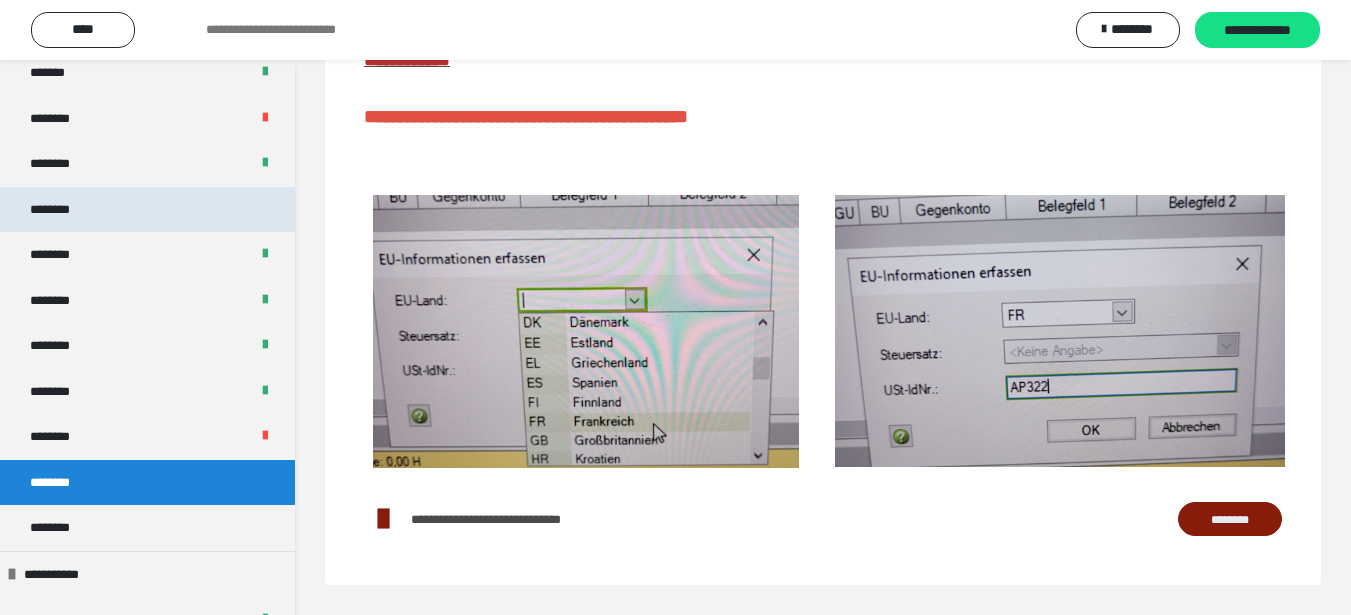 click on "********" at bounding box center [147, 210] 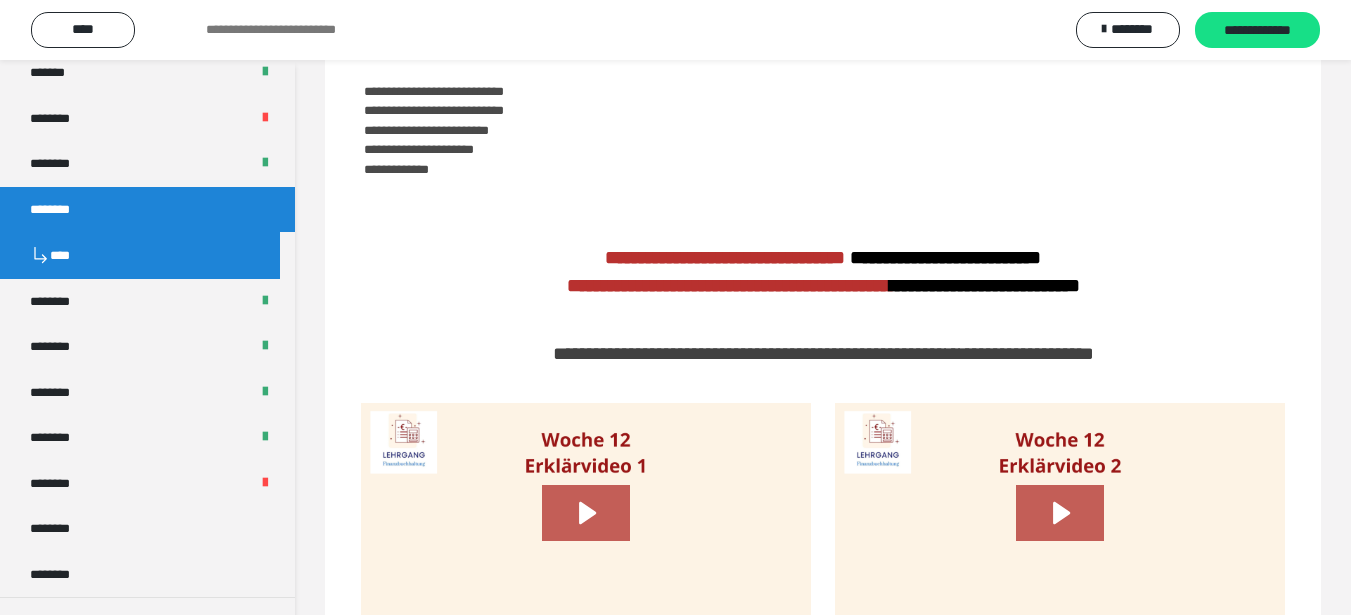 click on "****" at bounding box center [140, 255] 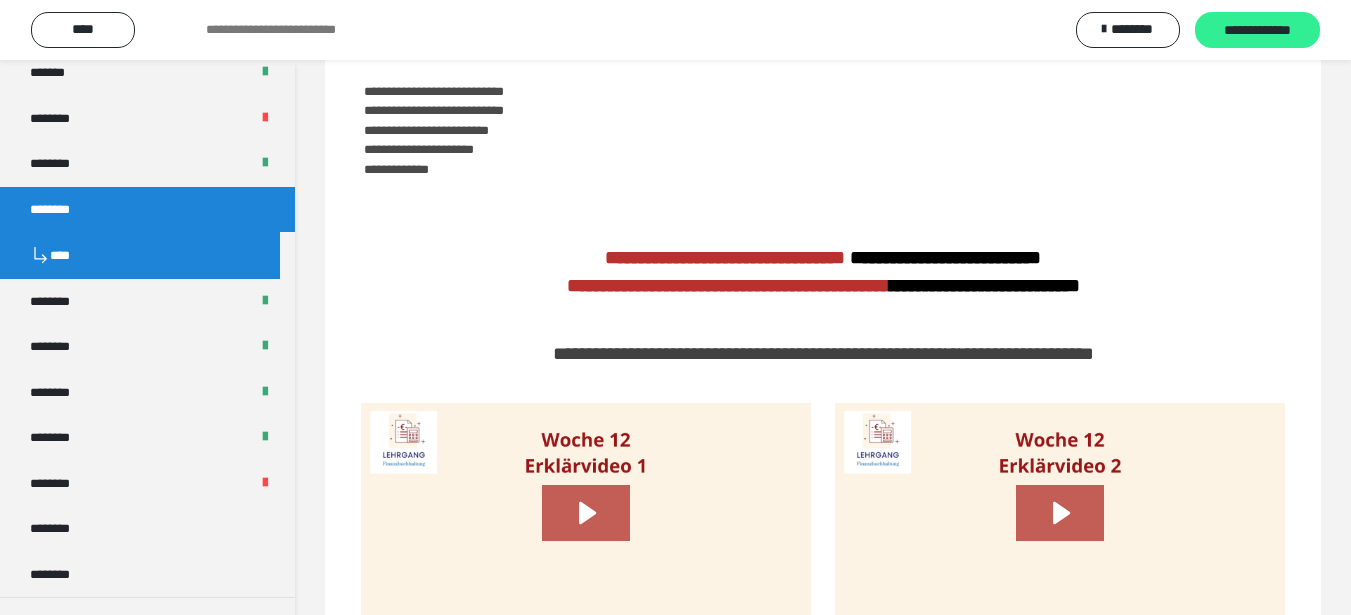 click on "**********" at bounding box center (1257, 31) 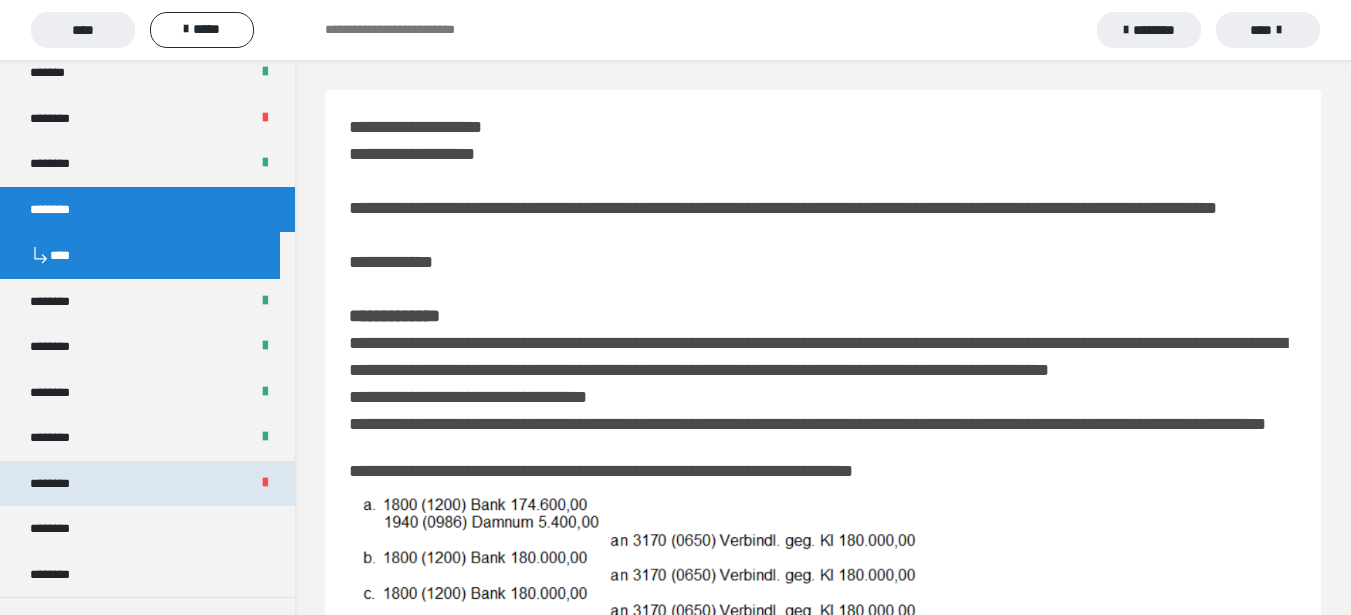 click on "********" at bounding box center [147, 484] 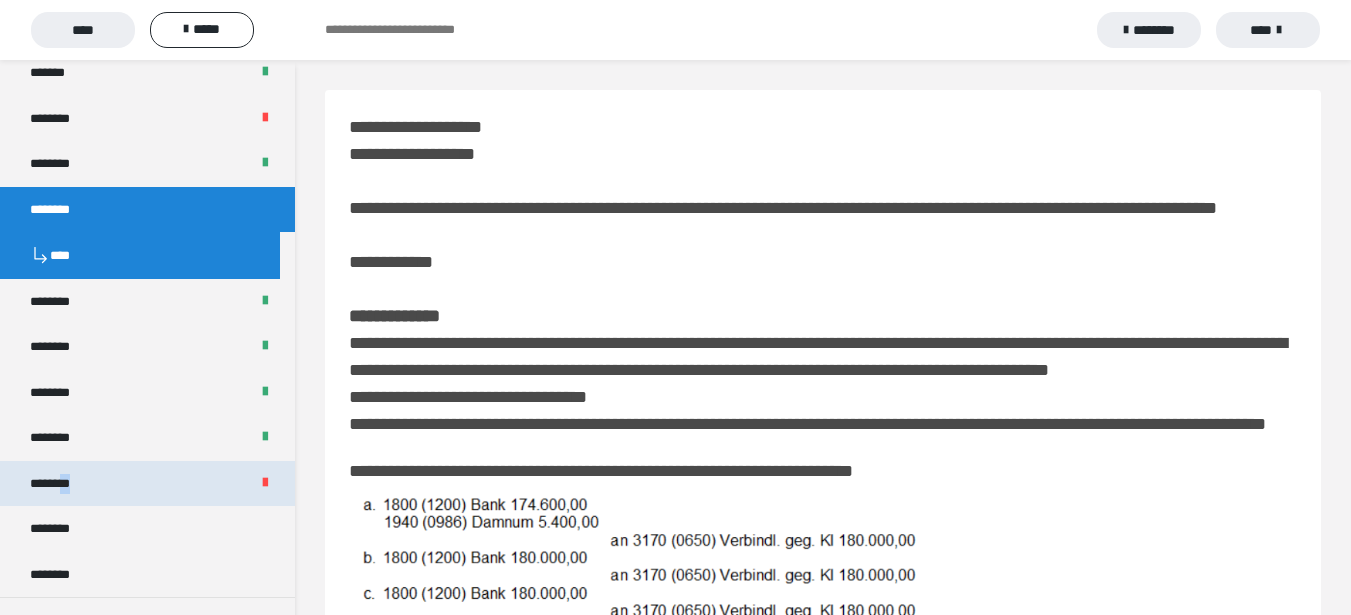 click on "********" at bounding box center (61, 484) 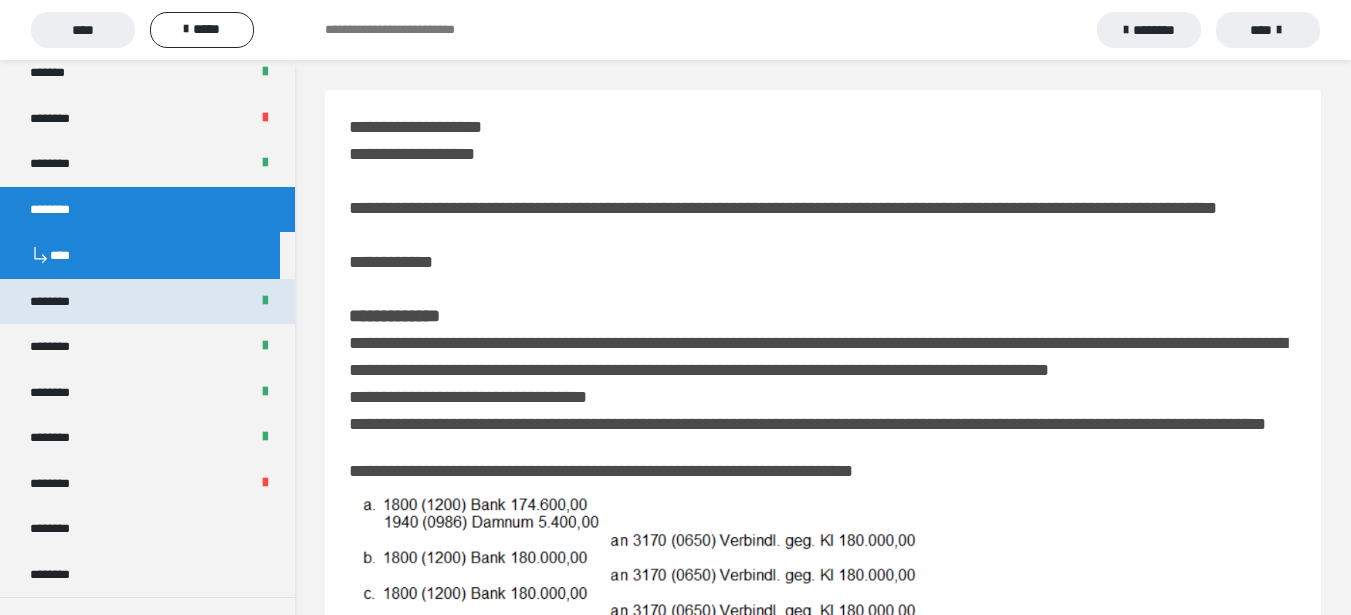 click on "********" at bounding box center [147, 302] 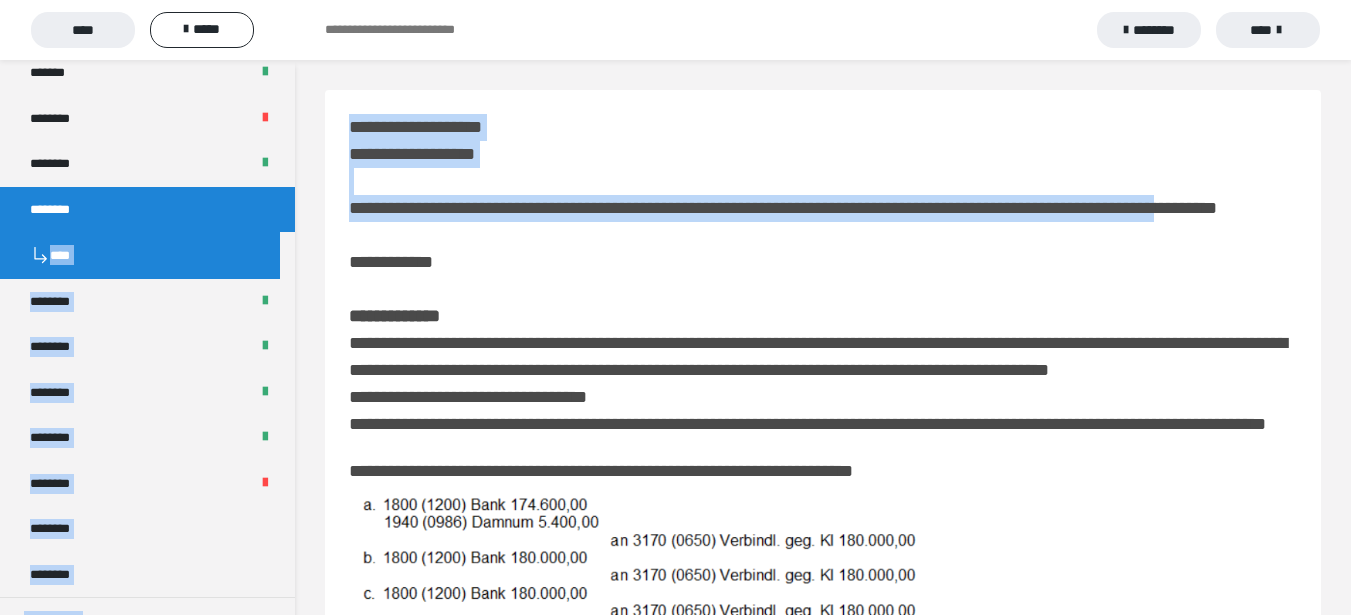 drag, startPoint x: 295, startPoint y: 249, endPoint x: 263, endPoint y: 208, distance: 52.009613 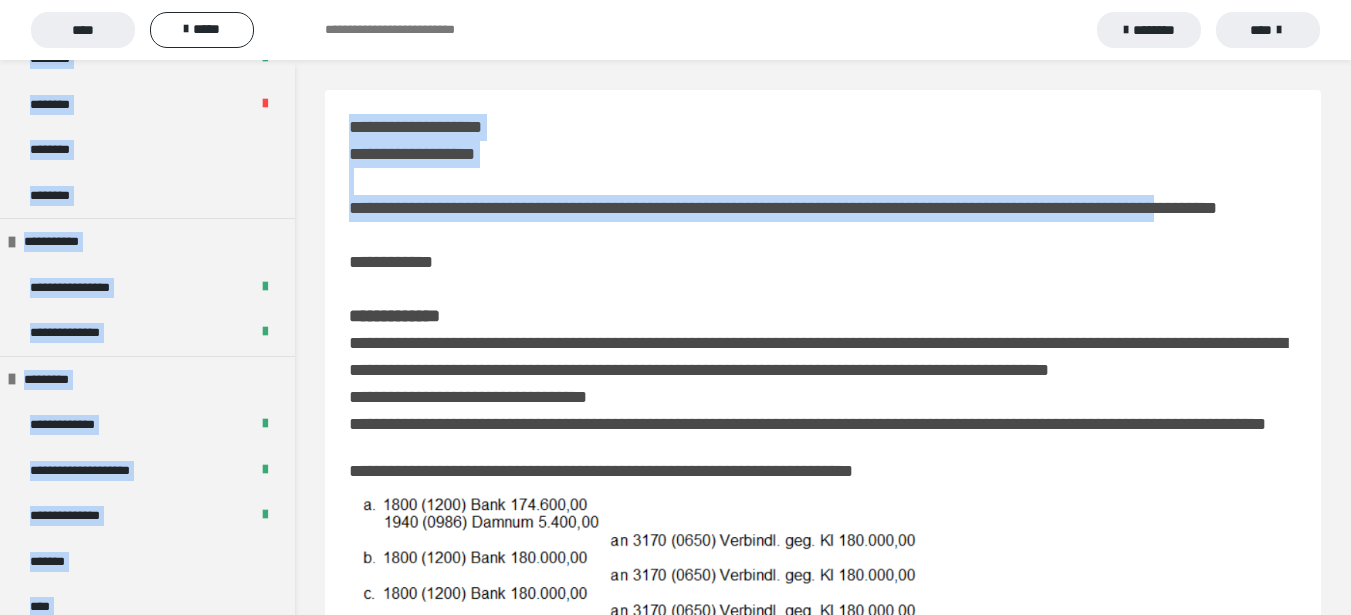 scroll, scrollTop: 1433, scrollLeft: 0, axis: vertical 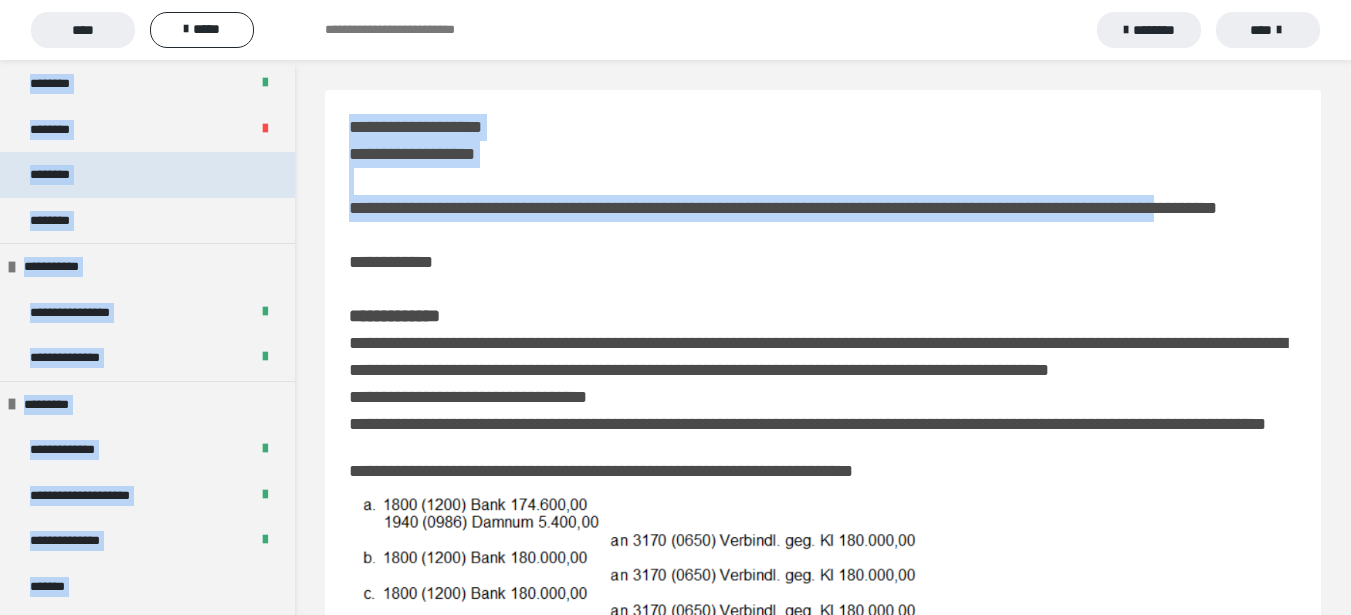 click on "********" at bounding box center (147, 175) 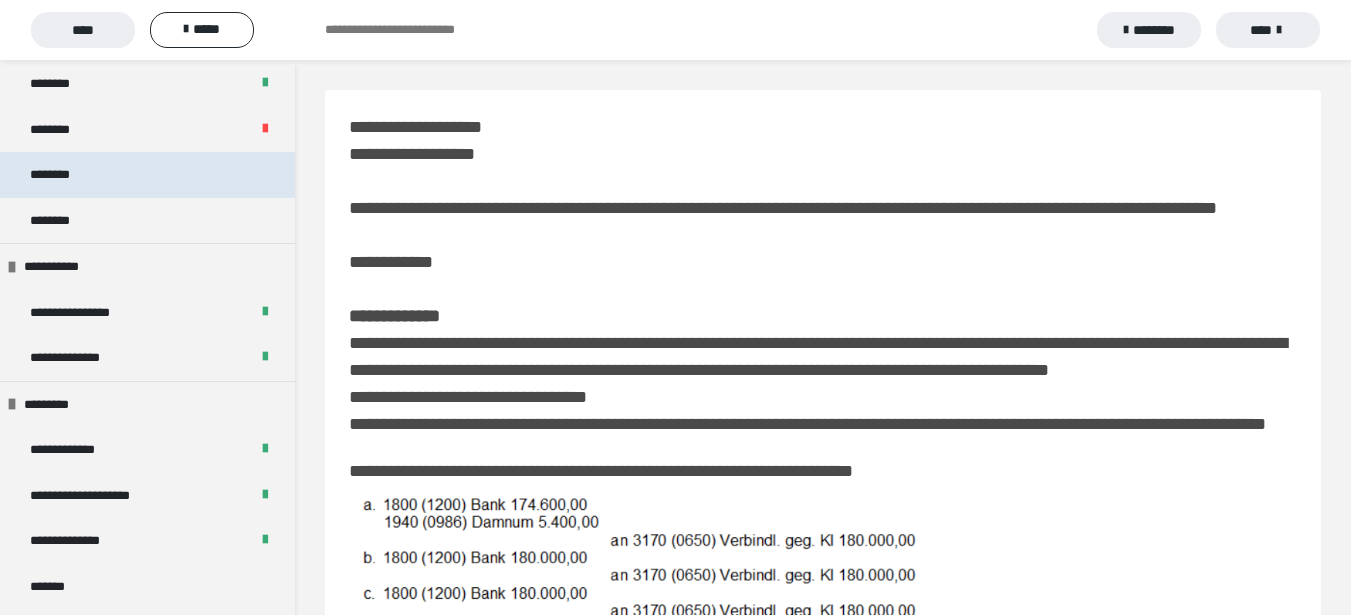 click on "********" at bounding box center [147, 175] 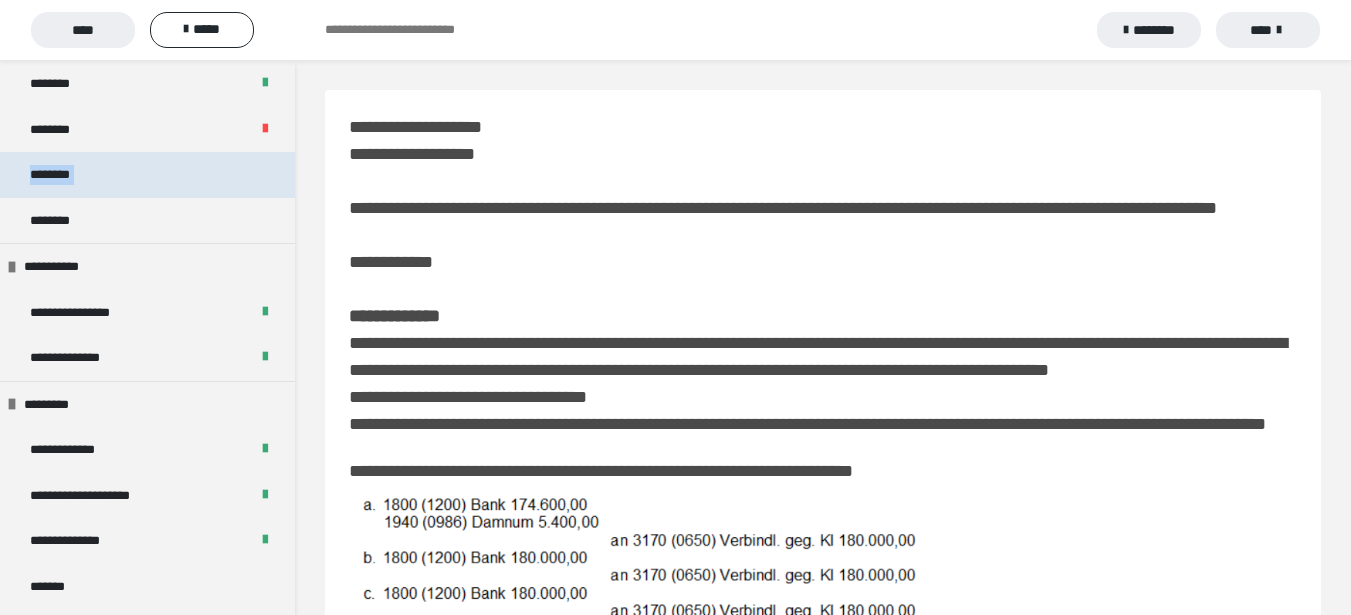 click on "********" at bounding box center [147, 175] 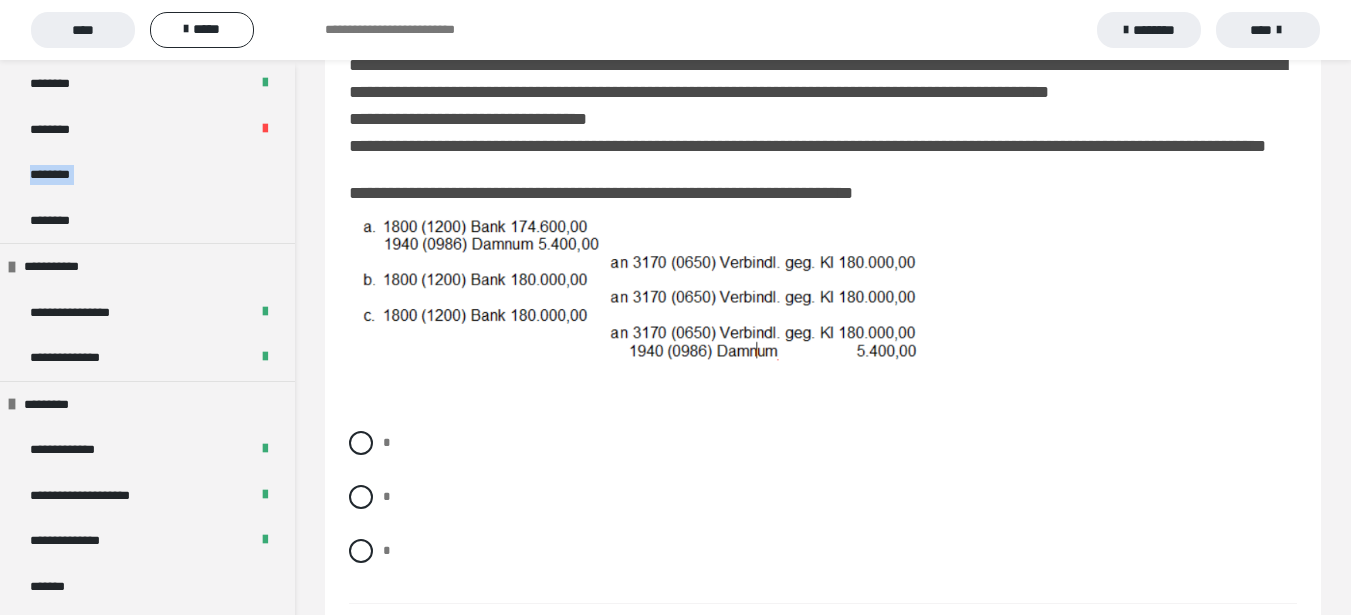 scroll, scrollTop: 267, scrollLeft: 0, axis: vertical 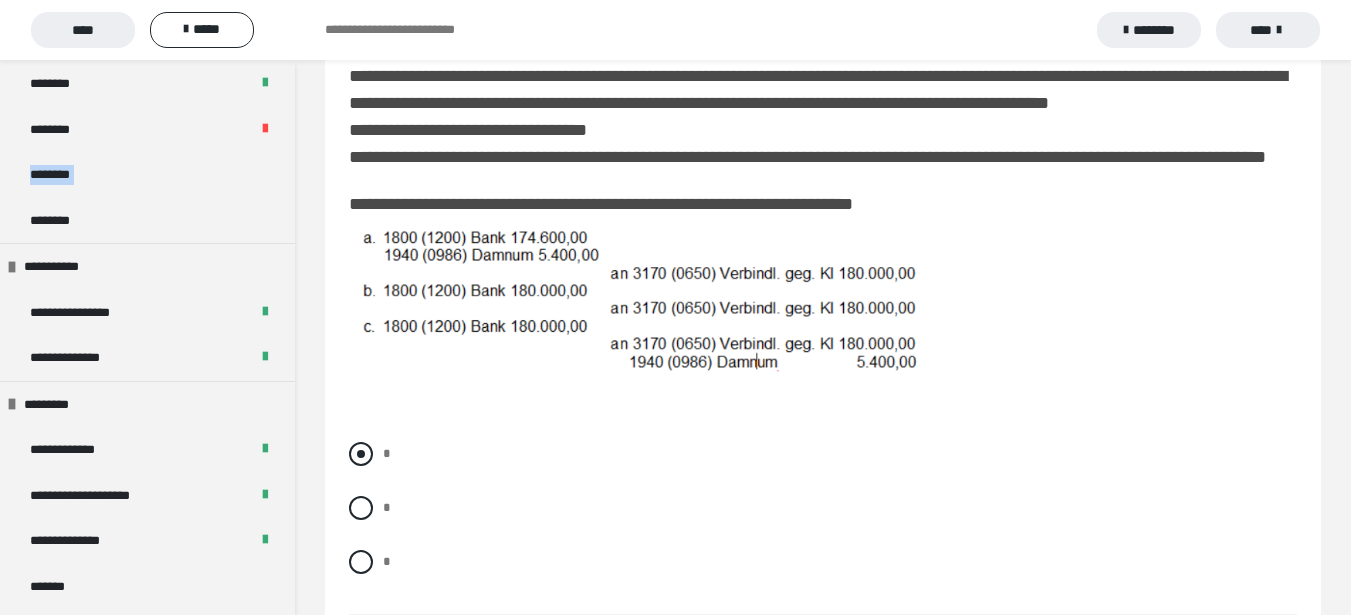 click at bounding box center [361, 454] 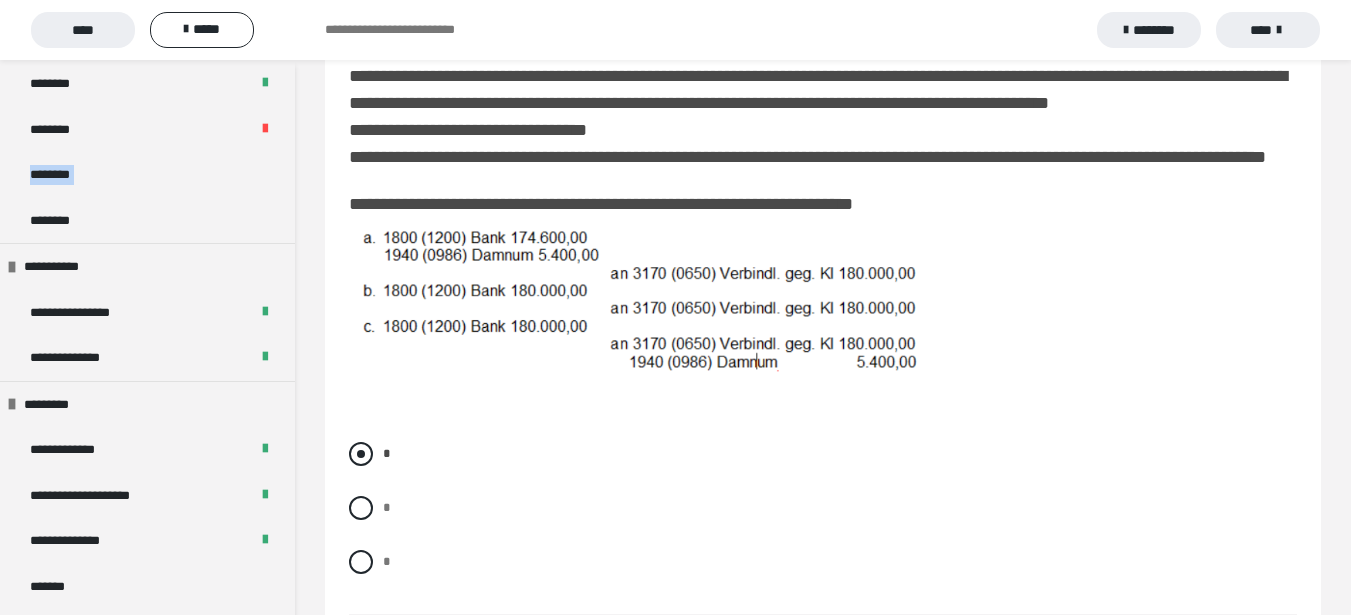 click on "*" at bounding box center (389, 502) 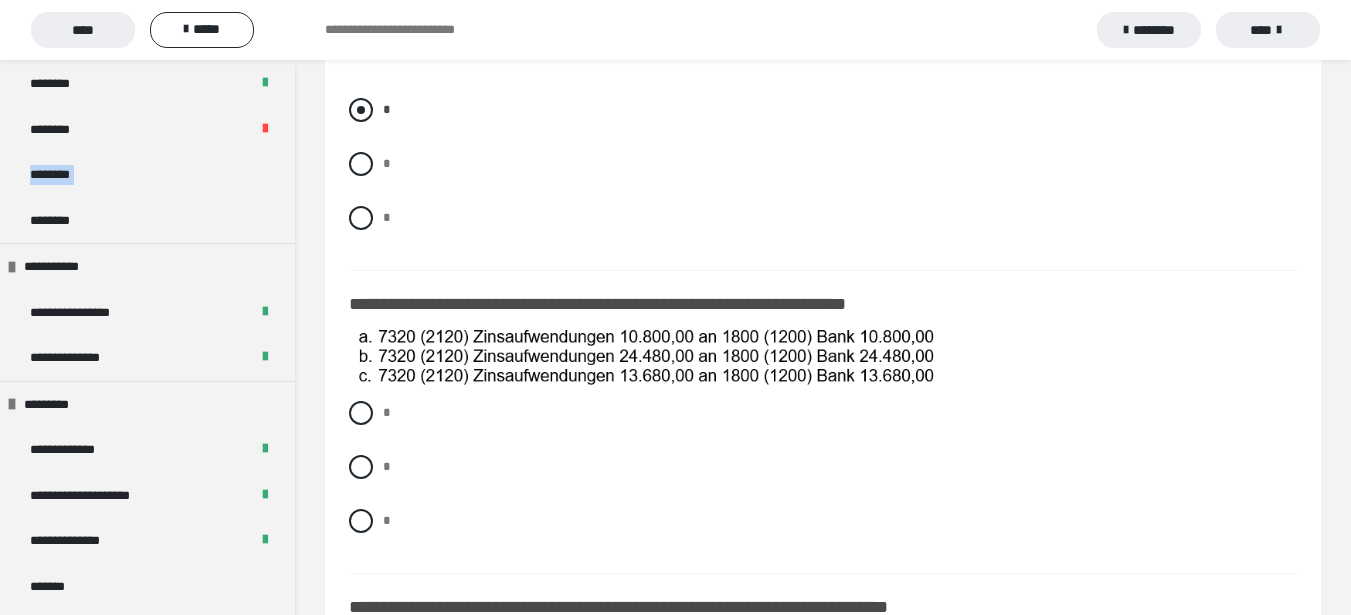 click on "*" at bounding box center [389, 158] 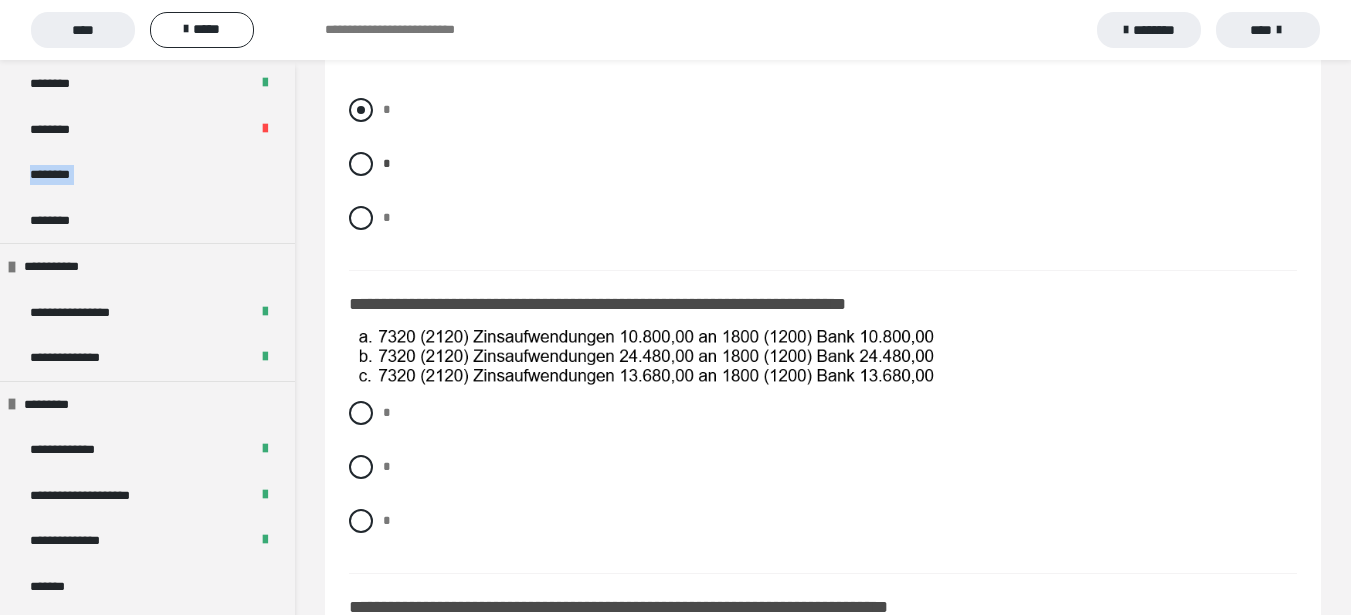 click on "*" at bounding box center [389, 212] 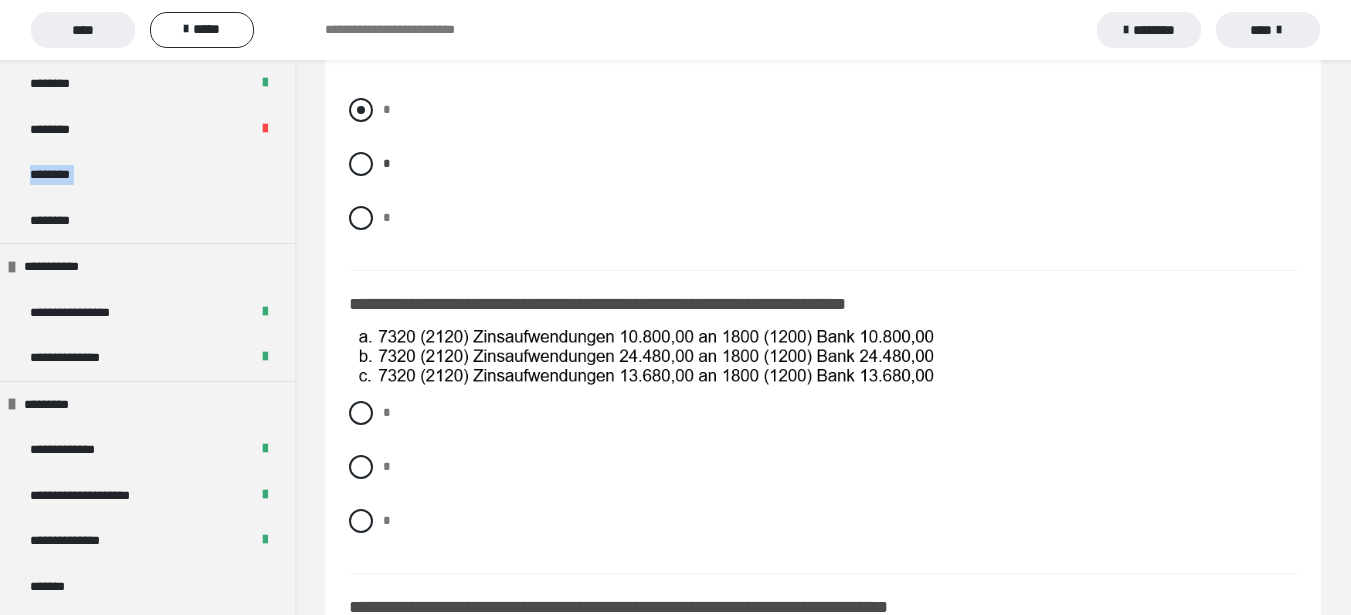 radio on "****" 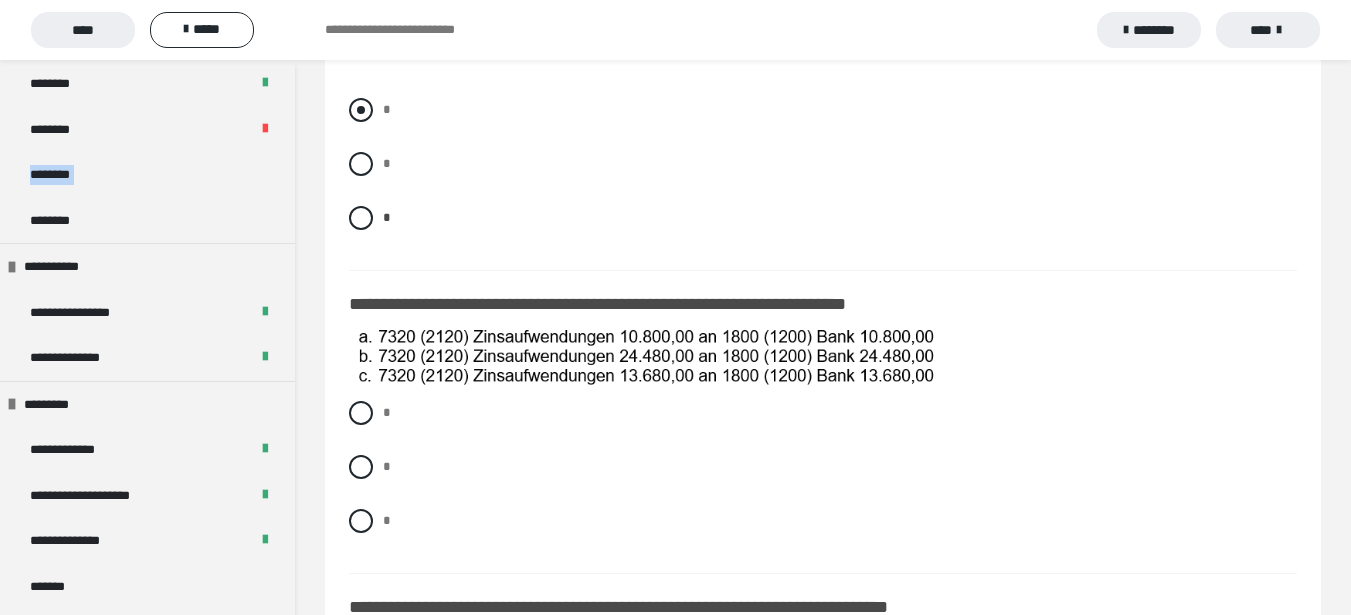 click on "*" at bounding box center [389, 158] 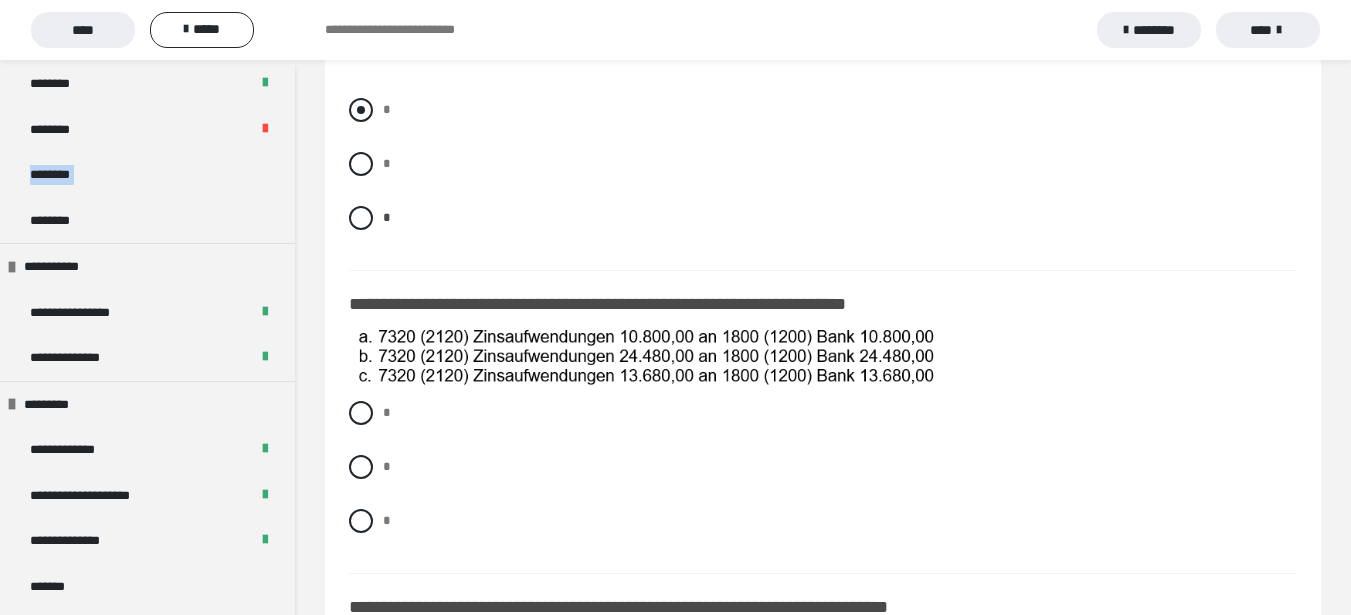 radio on "****" 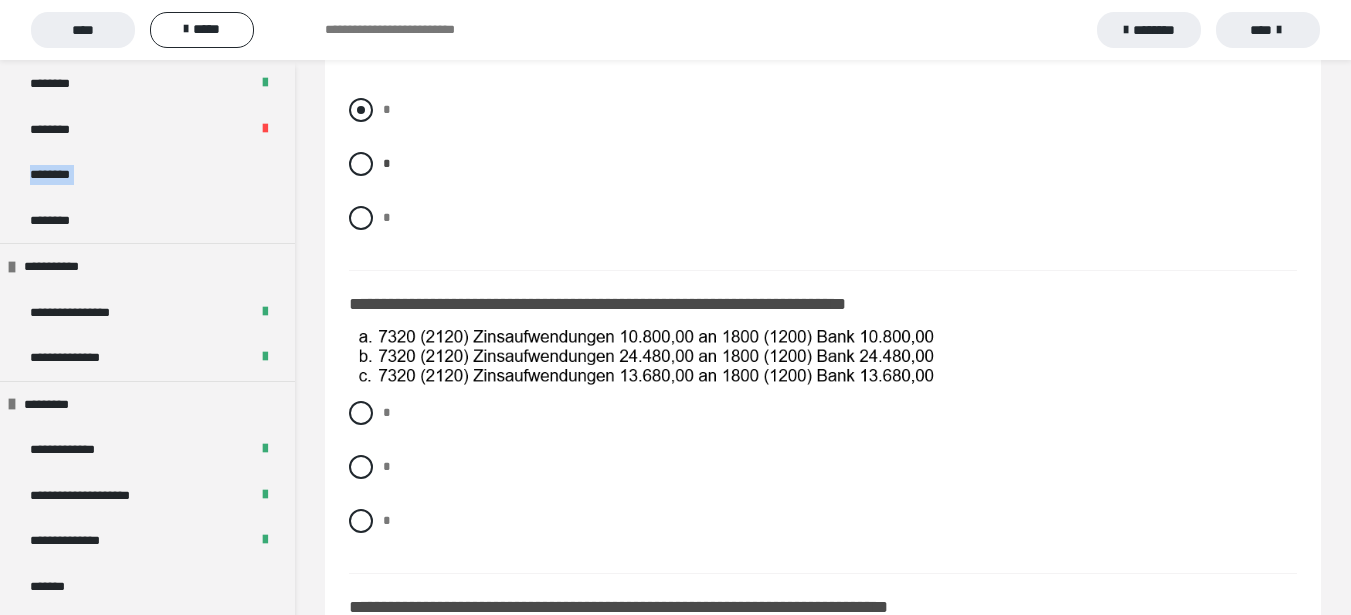 click on "*" at bounding box center (389, 104) 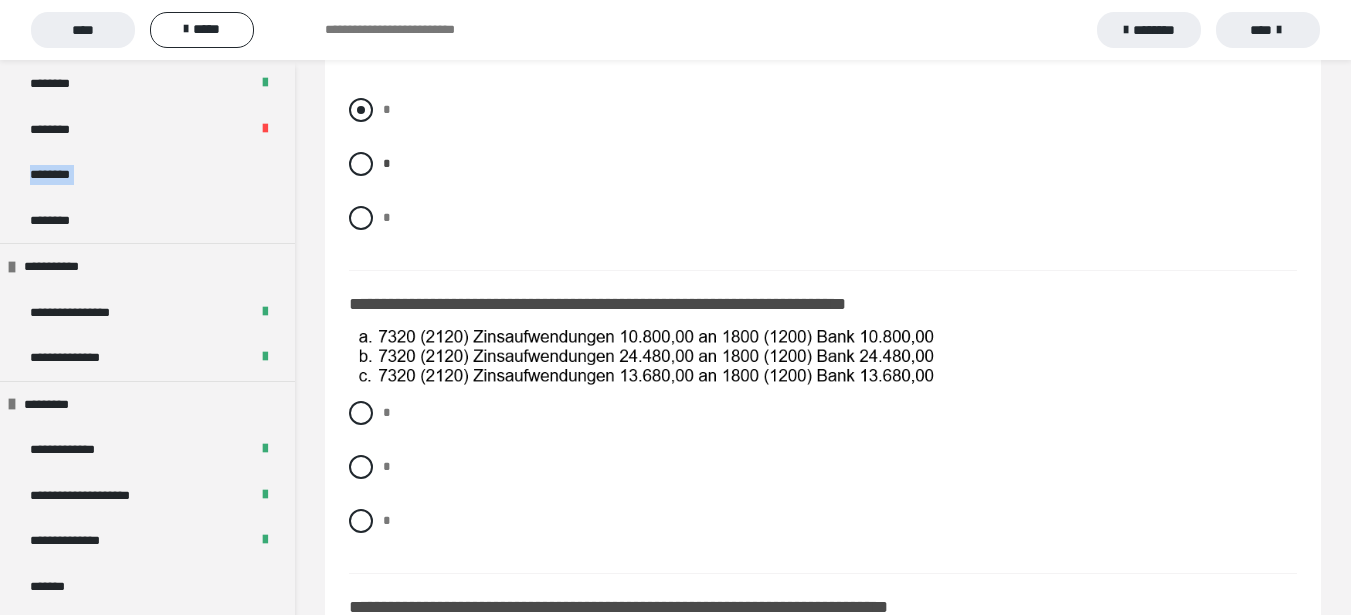 radio on "****" 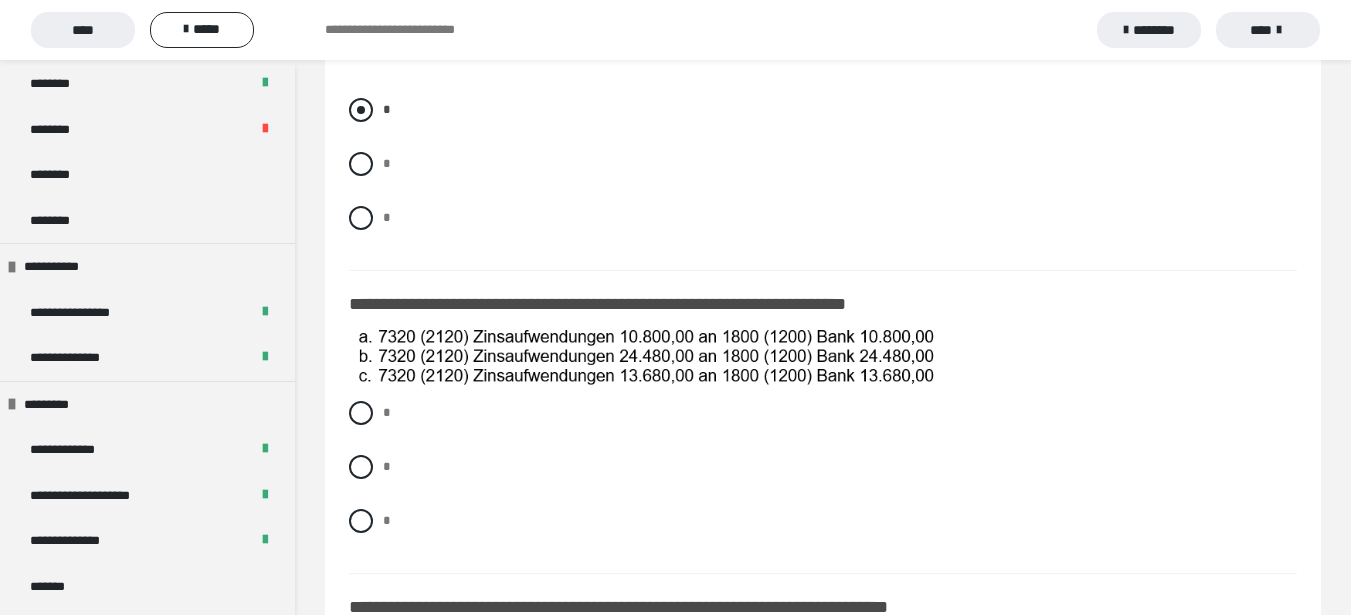 click on "* * *" at bounding box center (823, 482) 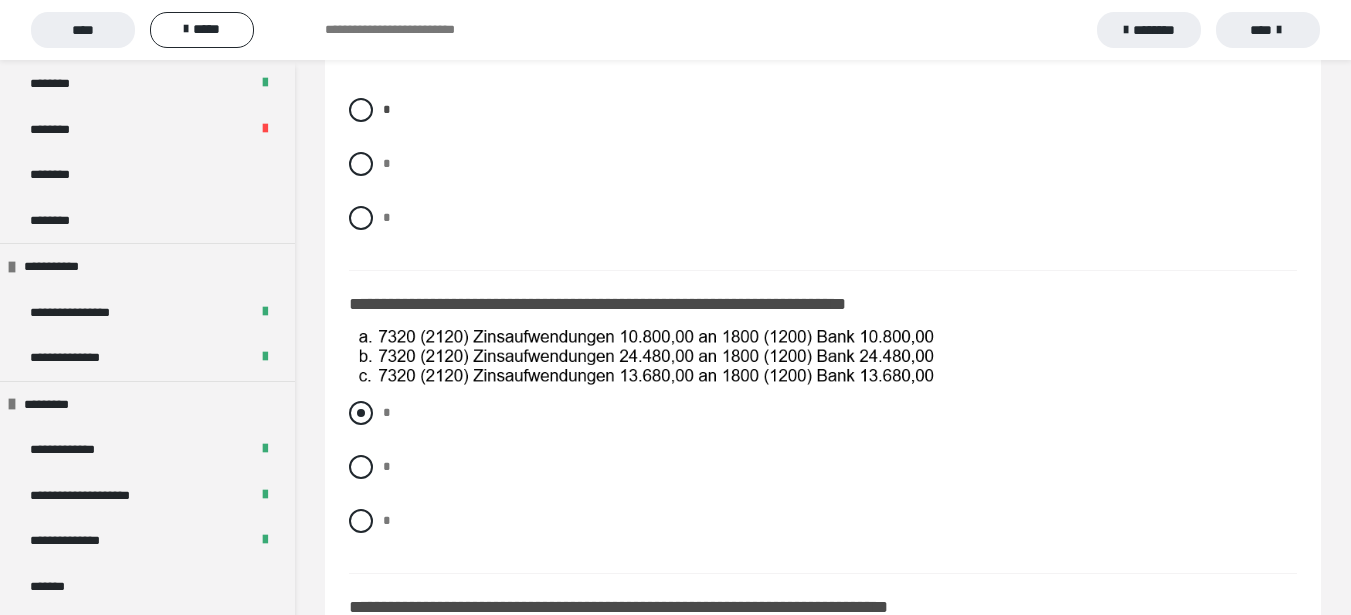 click at bounding box center [361, 413] 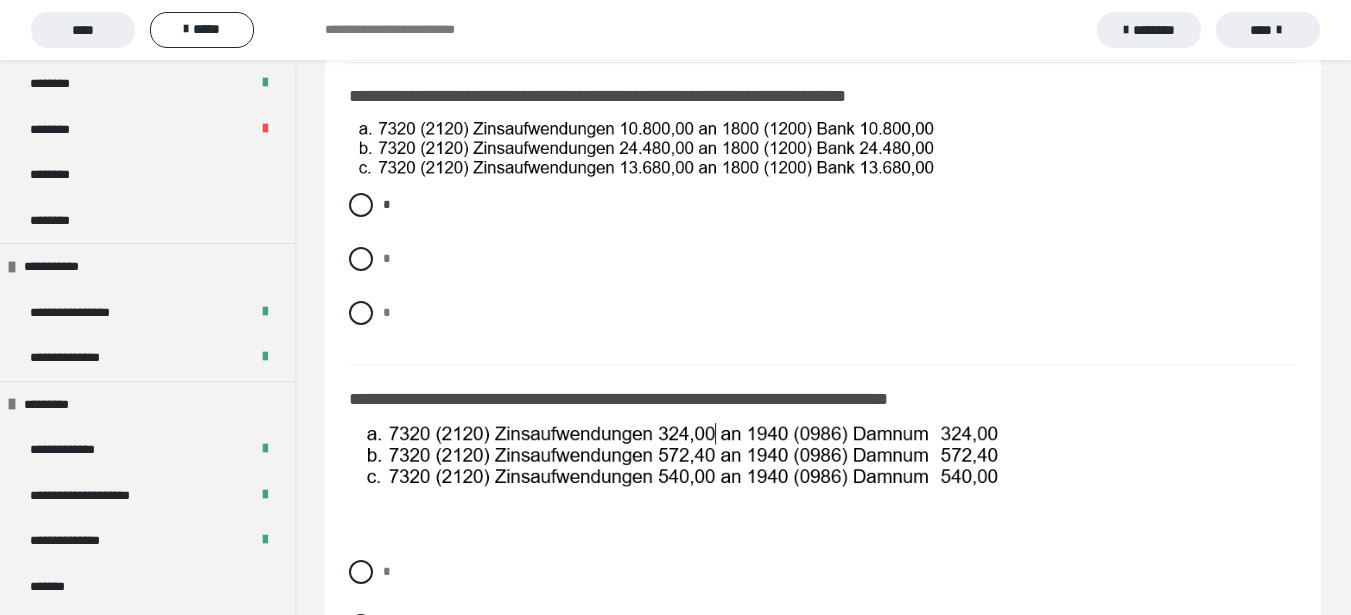 scroll, scrollTop: 860, scrollLeft: 0, axis: vertical 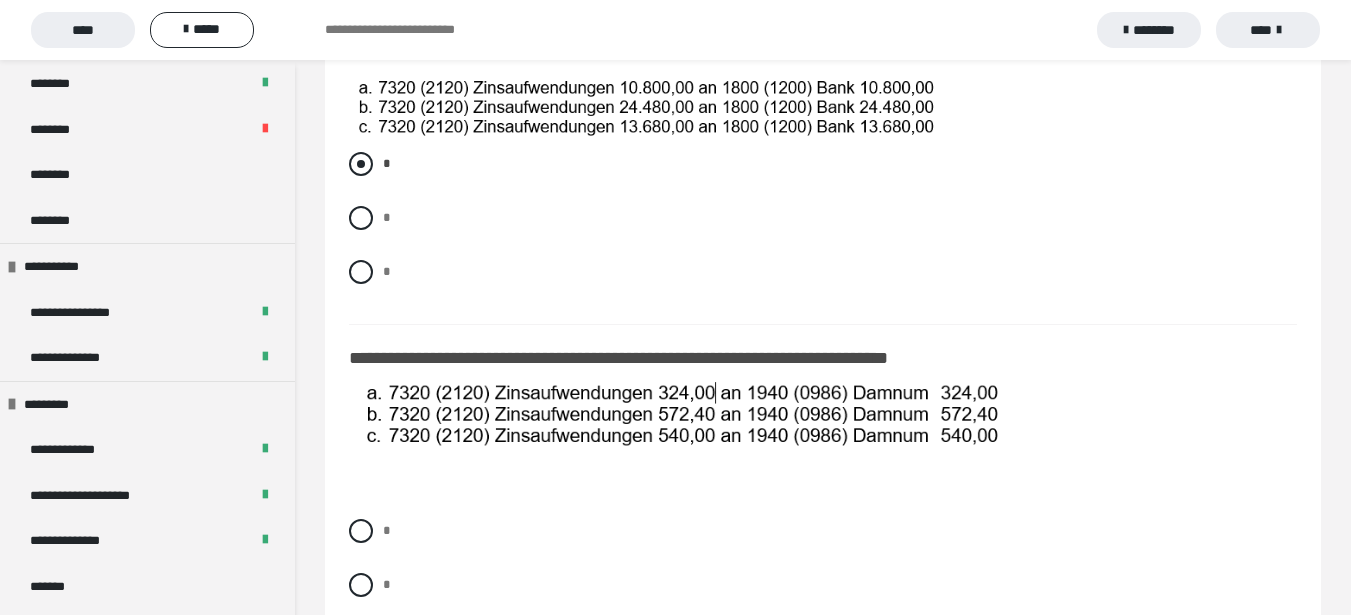 click at bounding box center [361, 164] 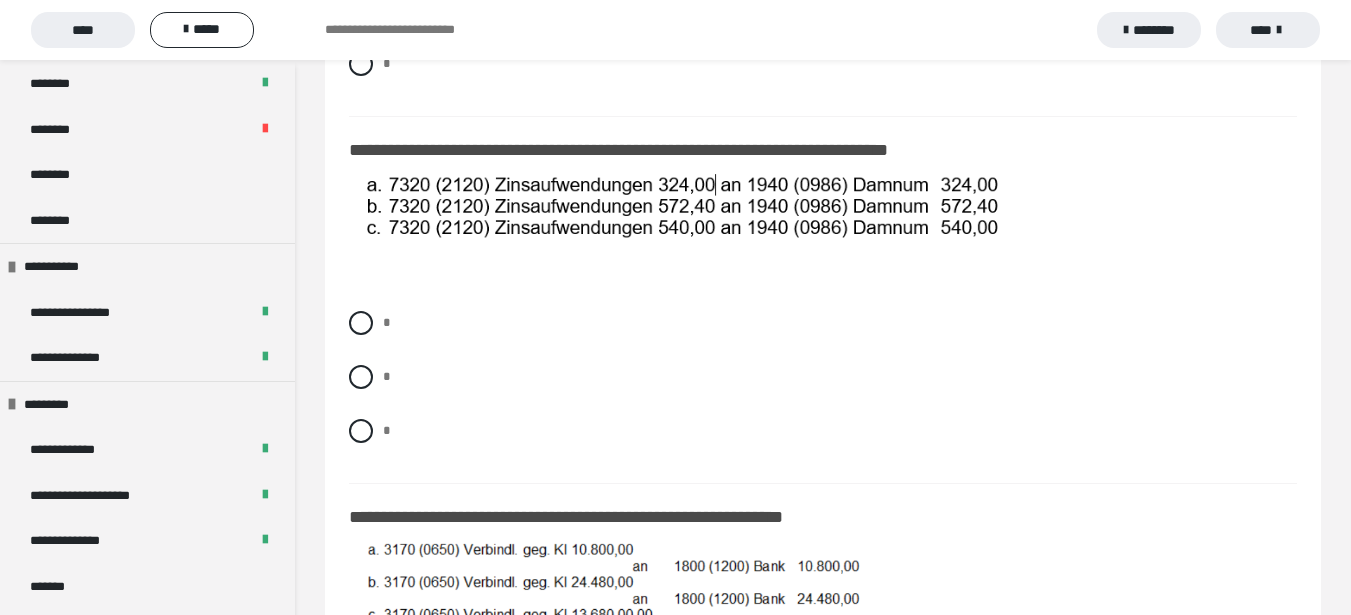 scroll, scrollTop: 1109, scrollLeft: 0, axis: vertical 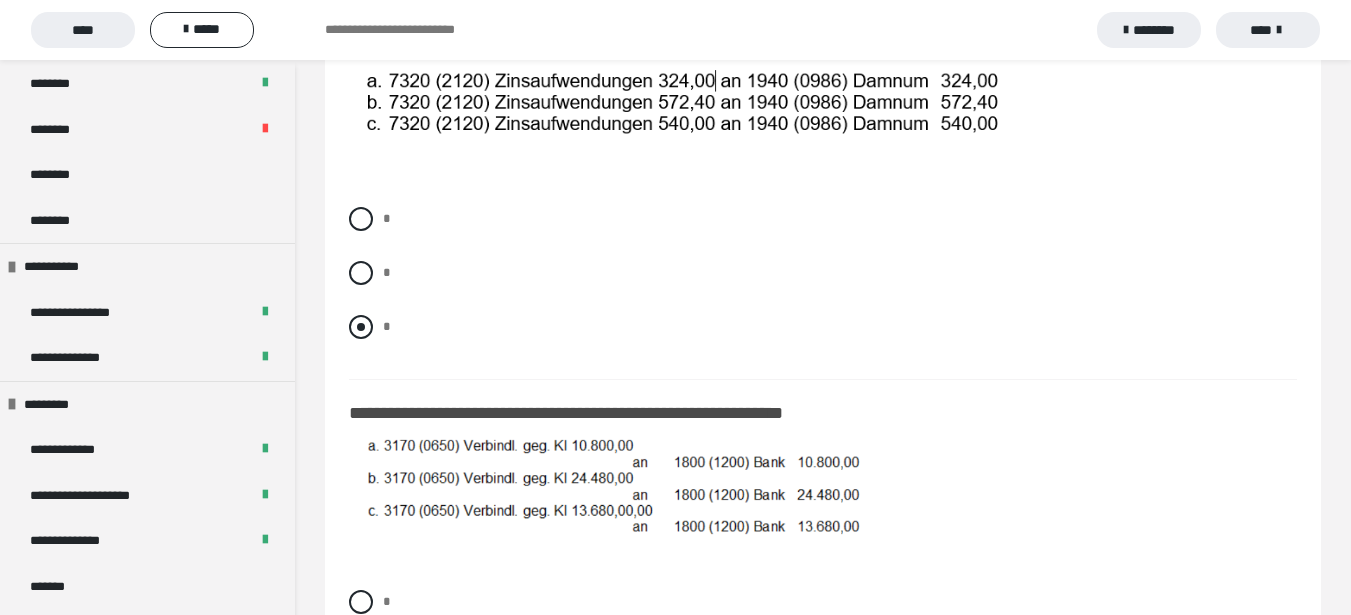 click at bounding box center [361, 327] 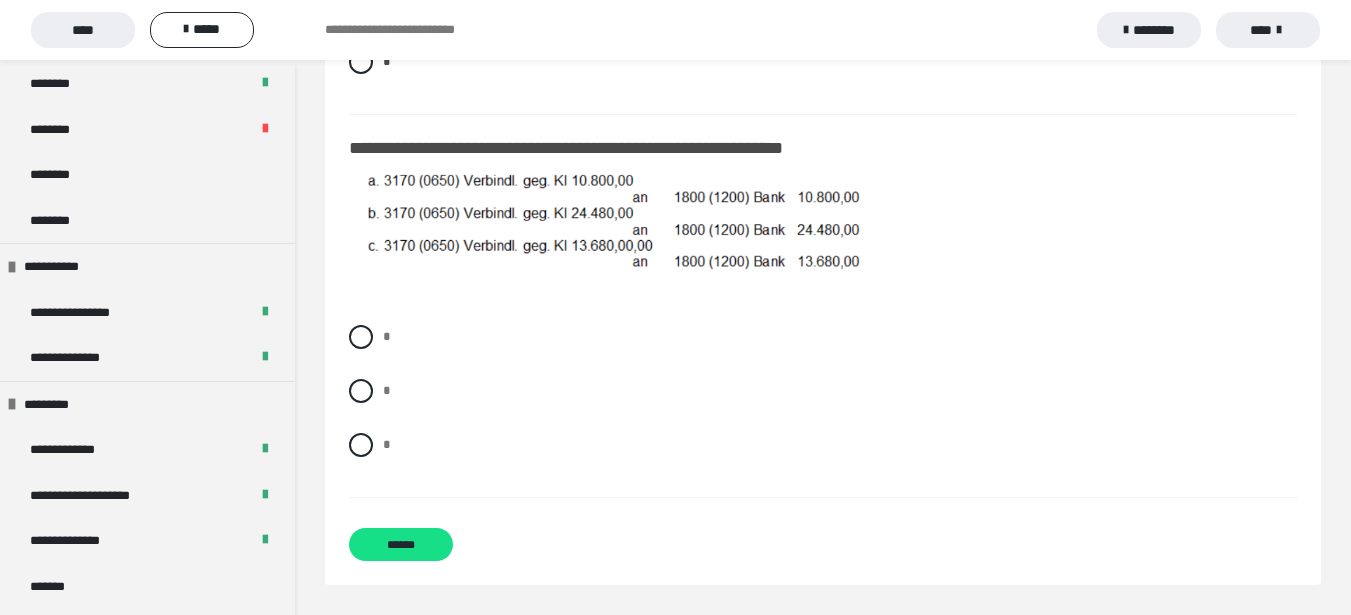 scroll, scrollTop: 1517, scrollLeft: 0, axis: vertical 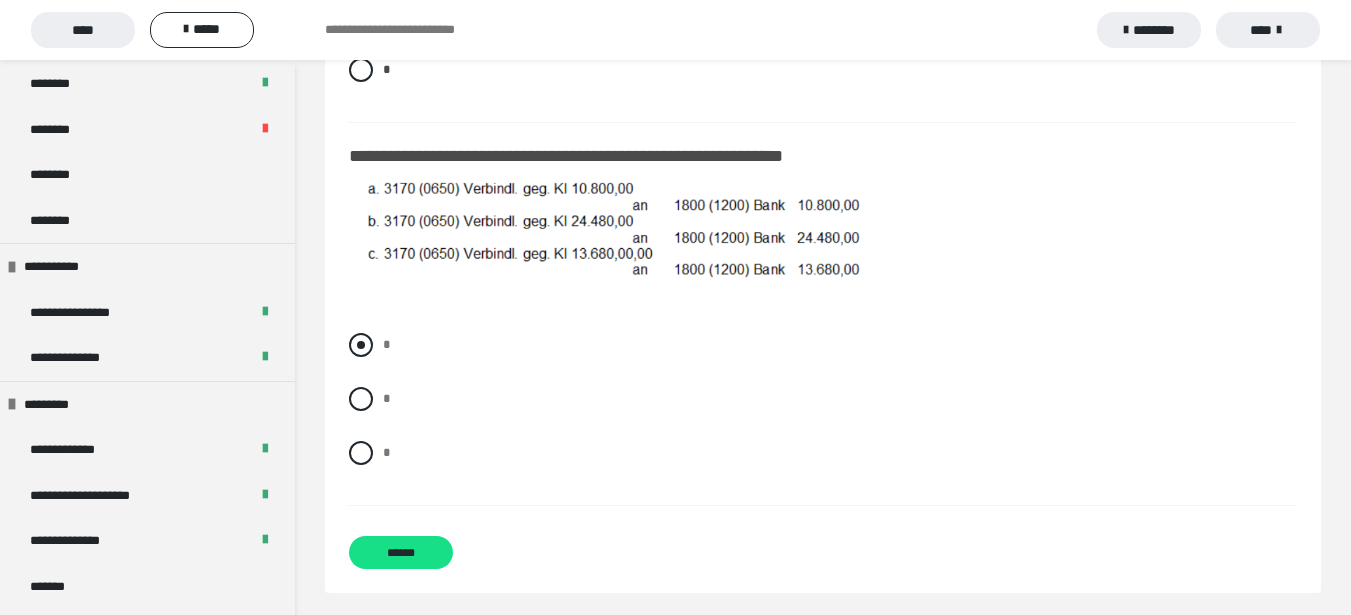 click at bounding box center (361, 345) 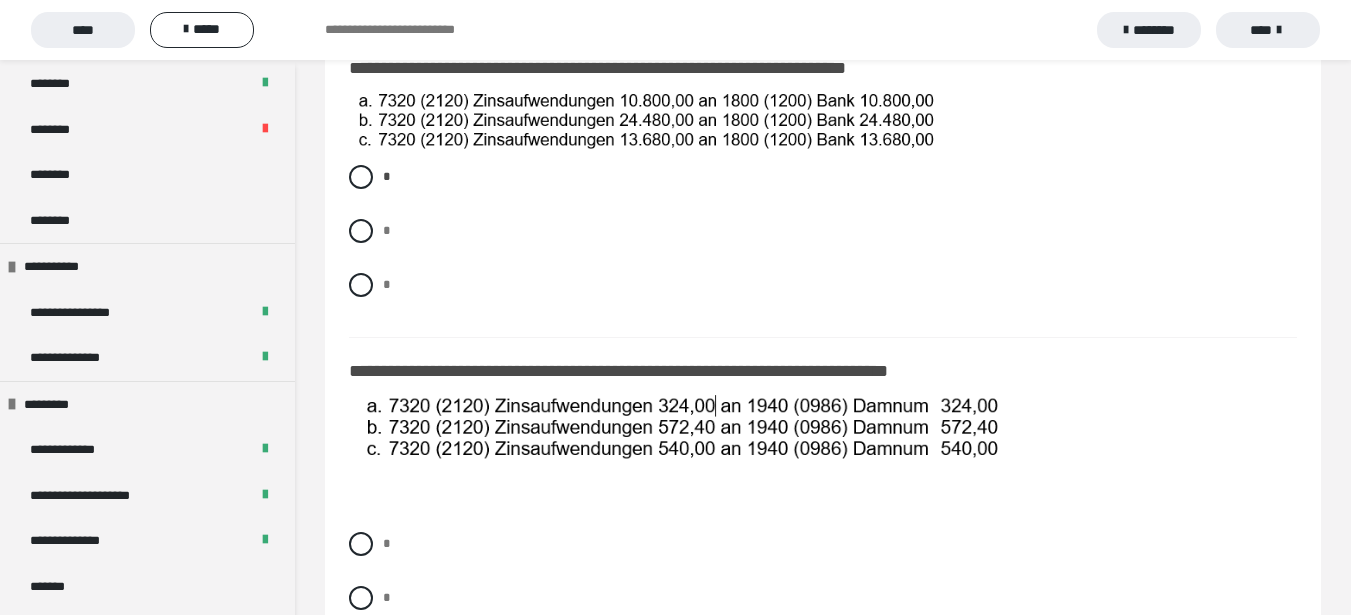 scroll, scrollTop: 860, scrollLeft: 0, axis: vertical 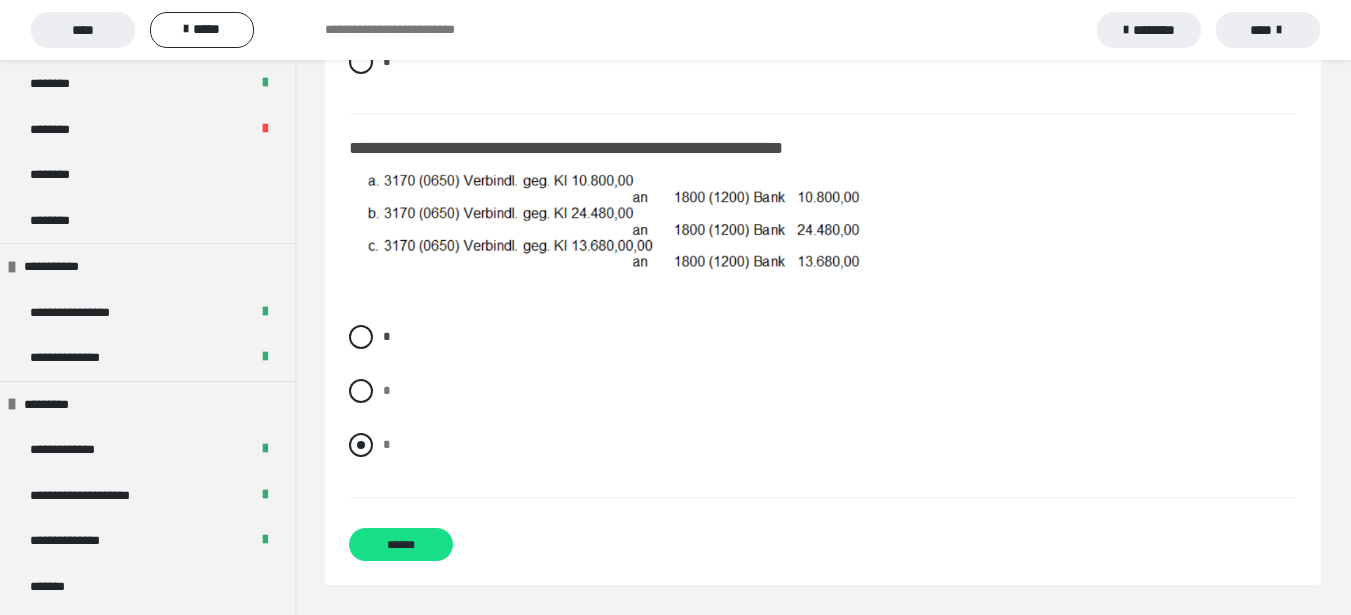 click at bounding box center (361, 445) 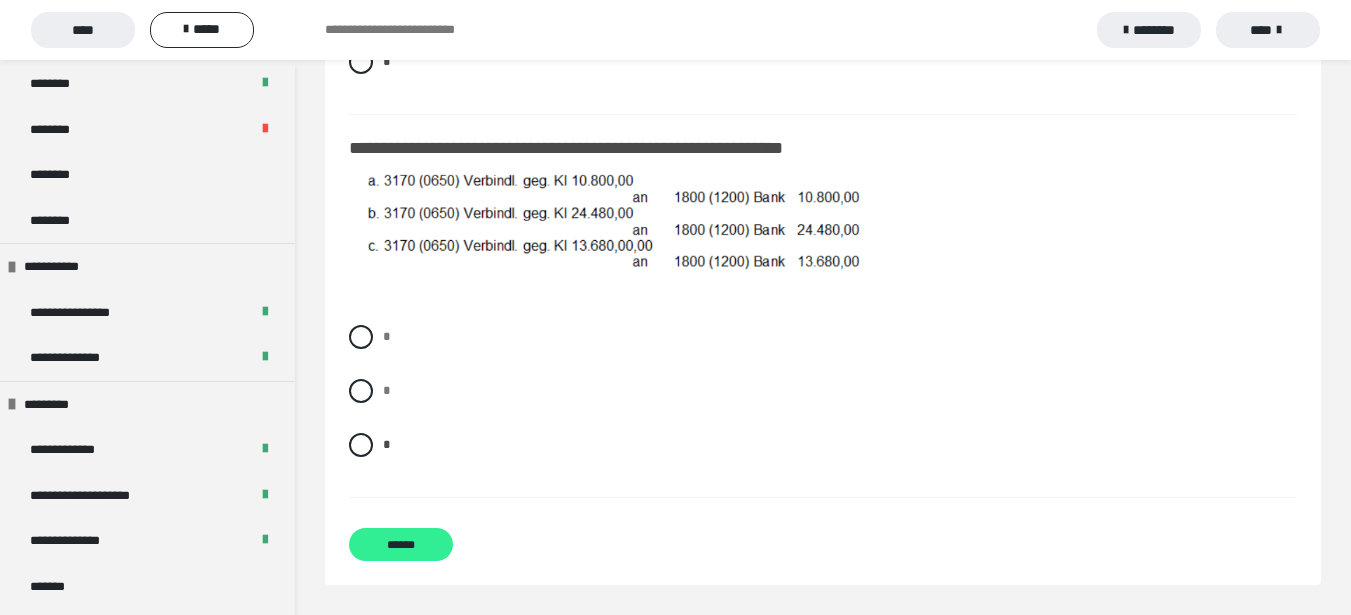click on "******" at bounding box center (401, 544) 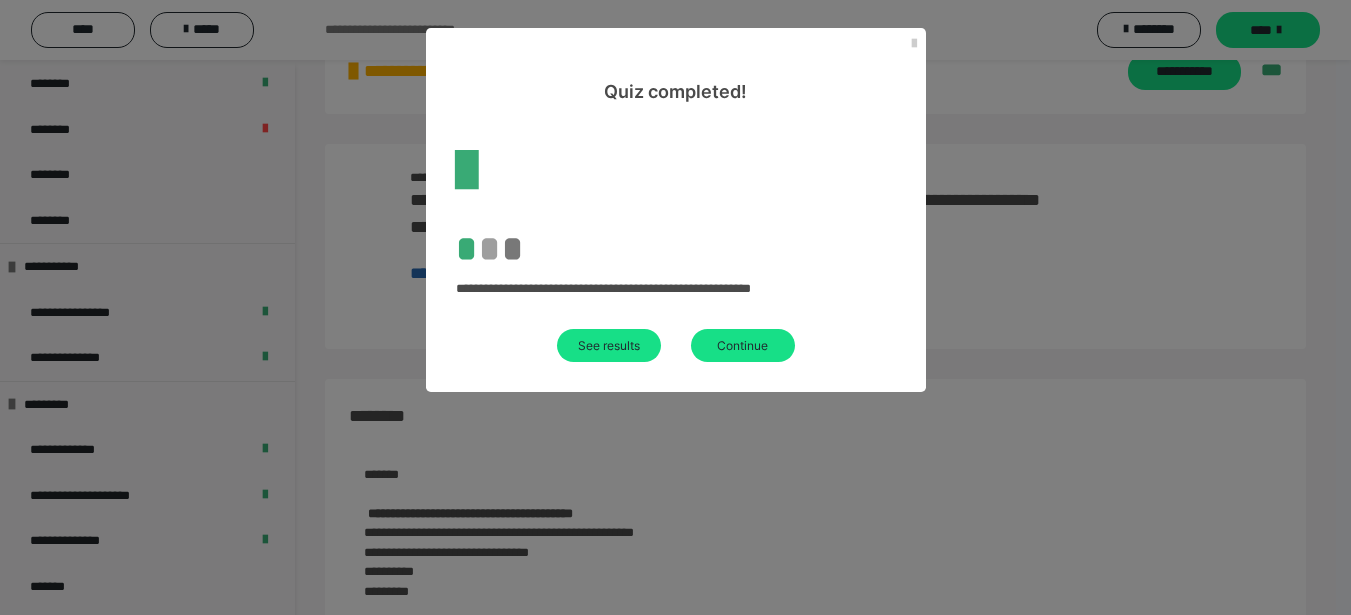 scroll, scrollTop: 1518, scrollLeft: 0, axis: vertical 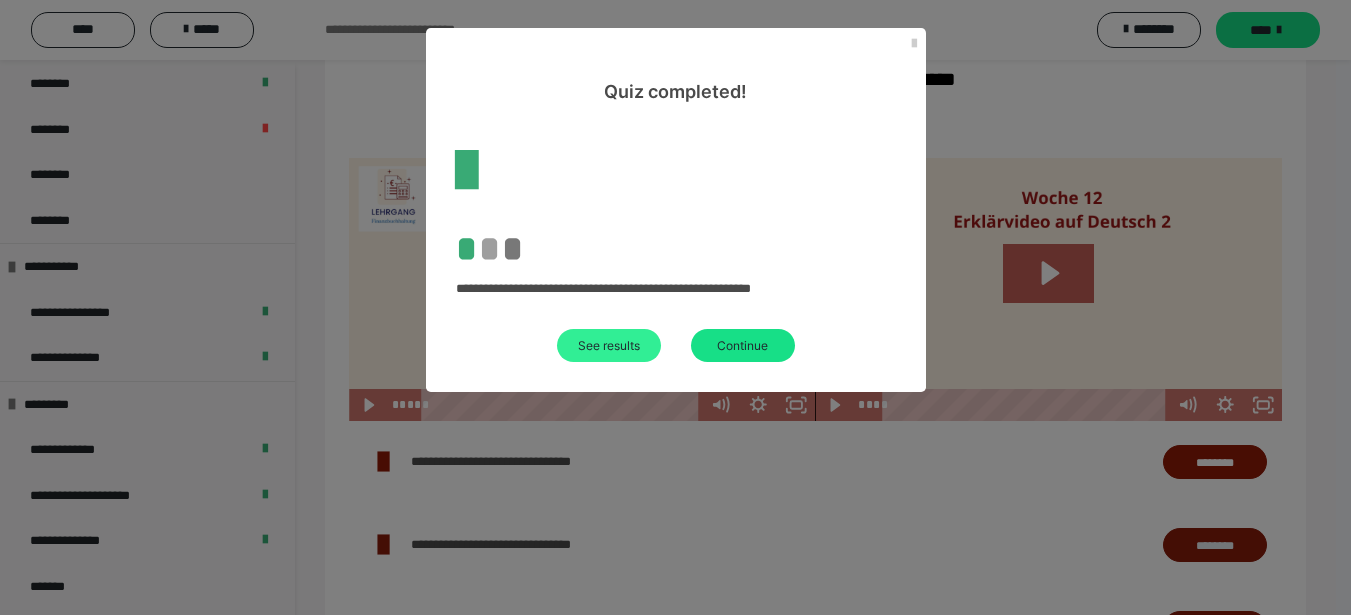 click on "See results" at bounding box center [609, 345] 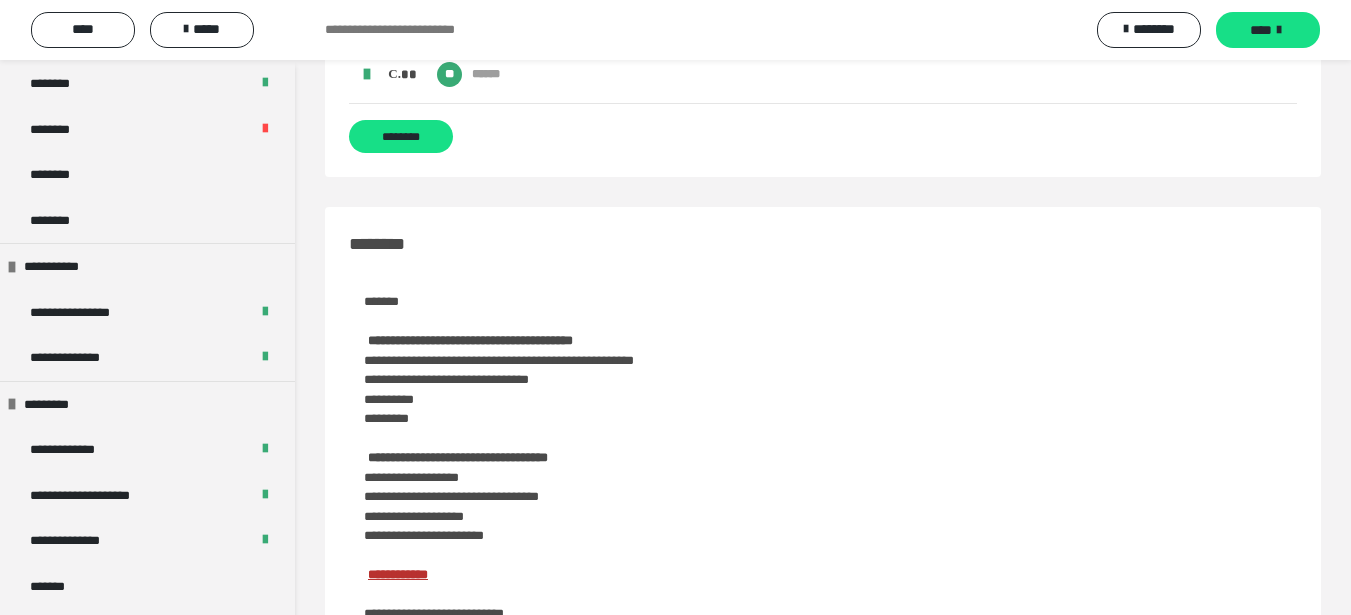scroll, scrollTop: 1238, scrollLeft: 0, axis: vertical 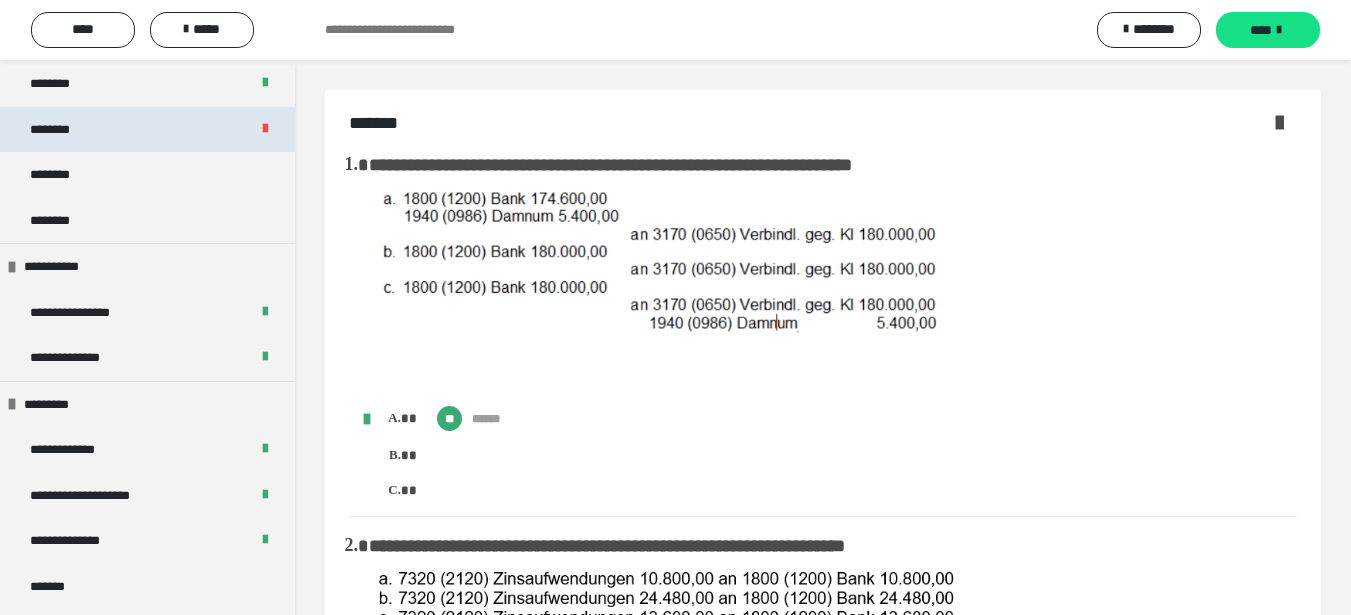 click on "********" at bounding box center [147, 130] 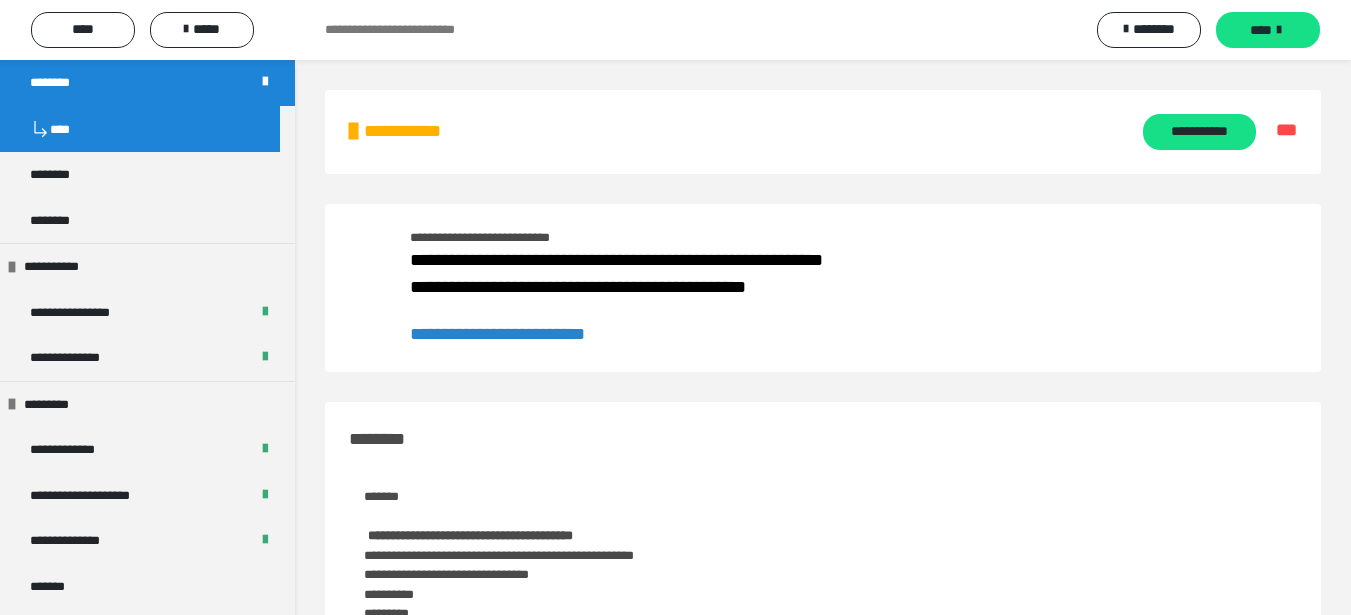 scroll, scrollTop: 1386, scrollLeft: 0, axis: vertical 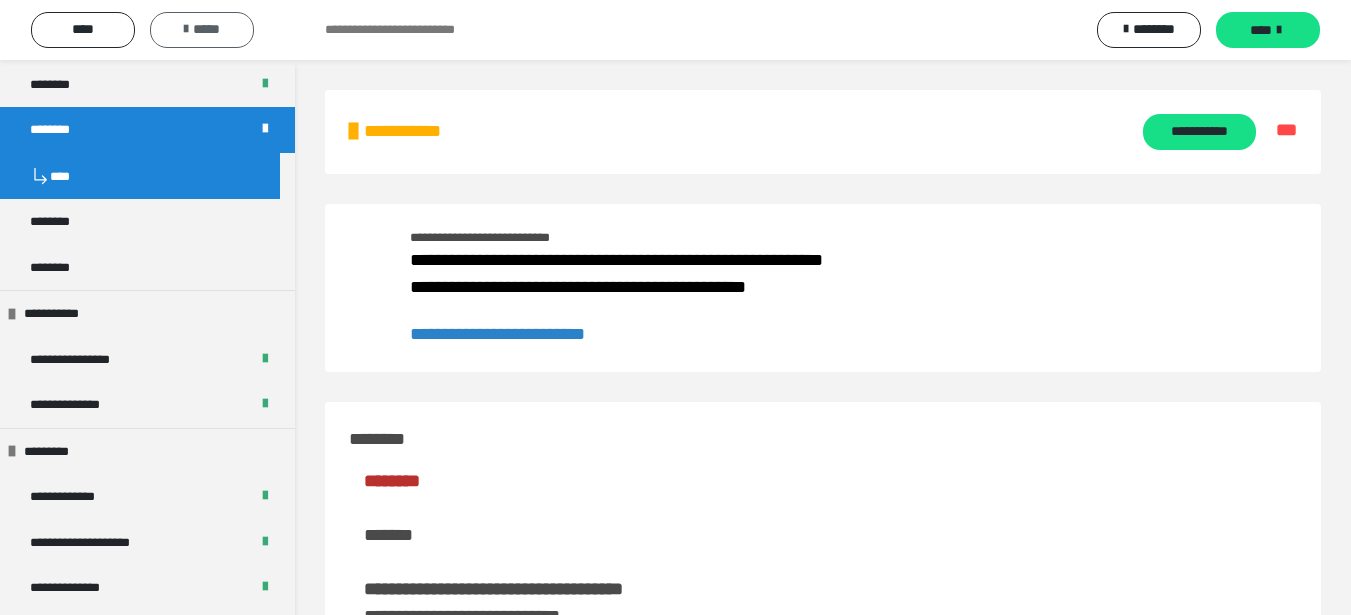 click on "*****" at bounding box center (202, 30) 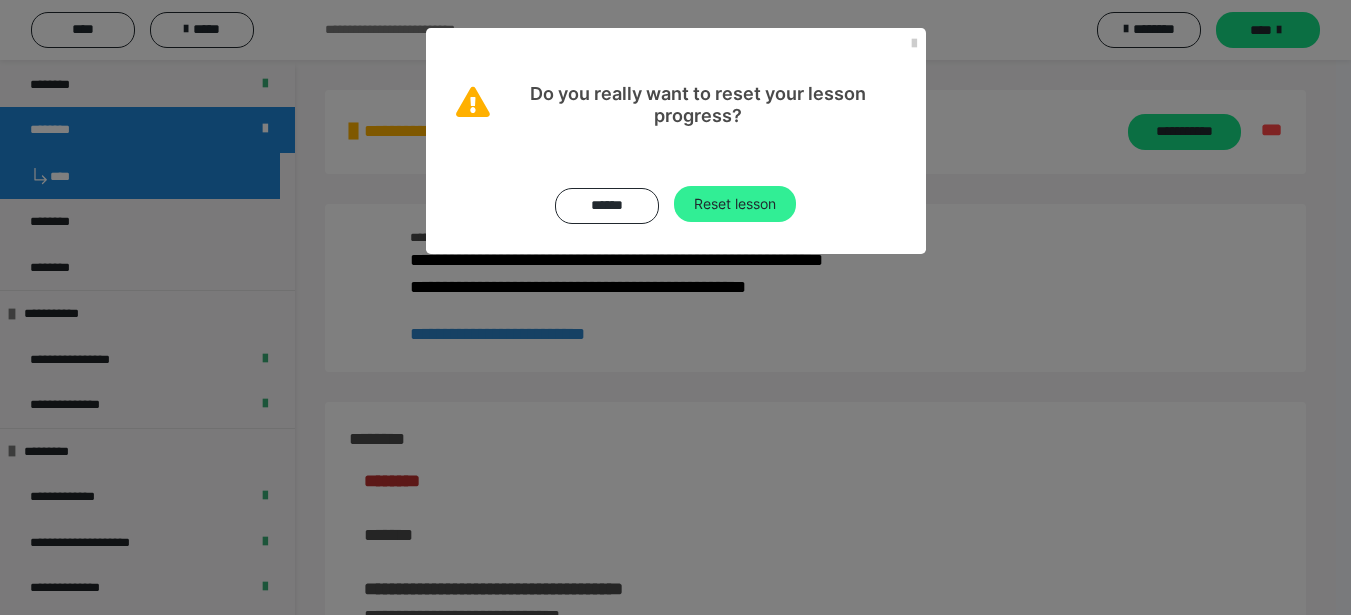 click on "Reset lesson" at bounding box center [735, 204] 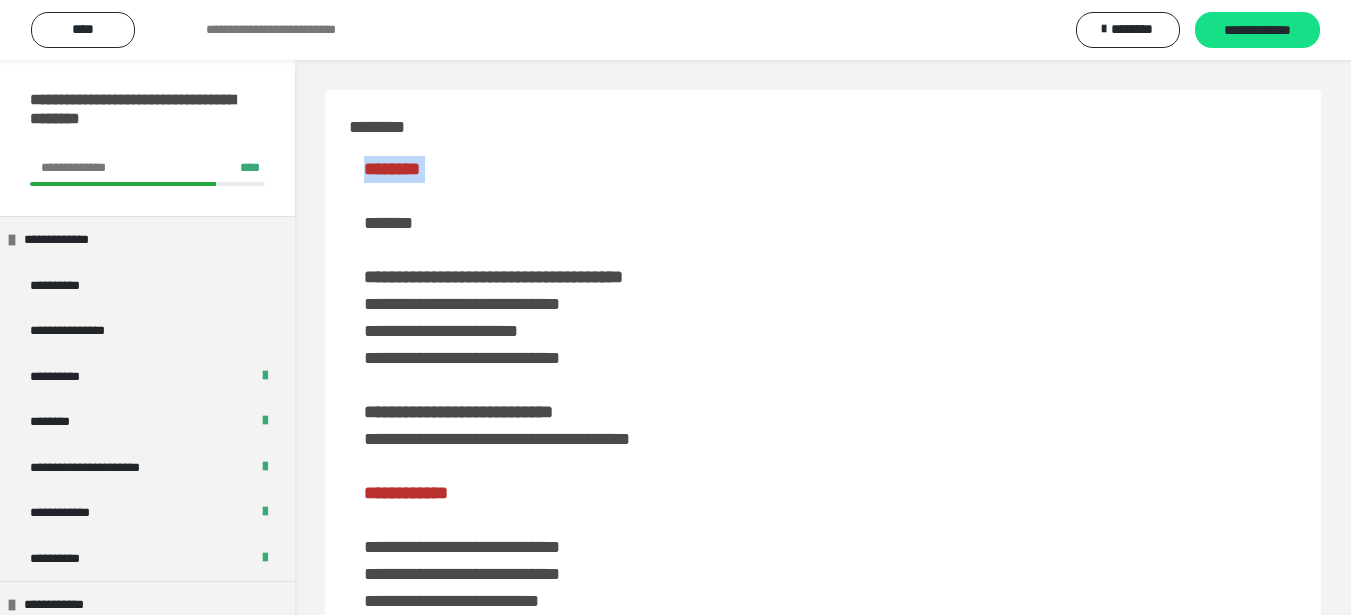 drag, startPoint x: 735, startPoint y: 208, endPoint x: 1351, endPoint y: 54, distance: 634.95825 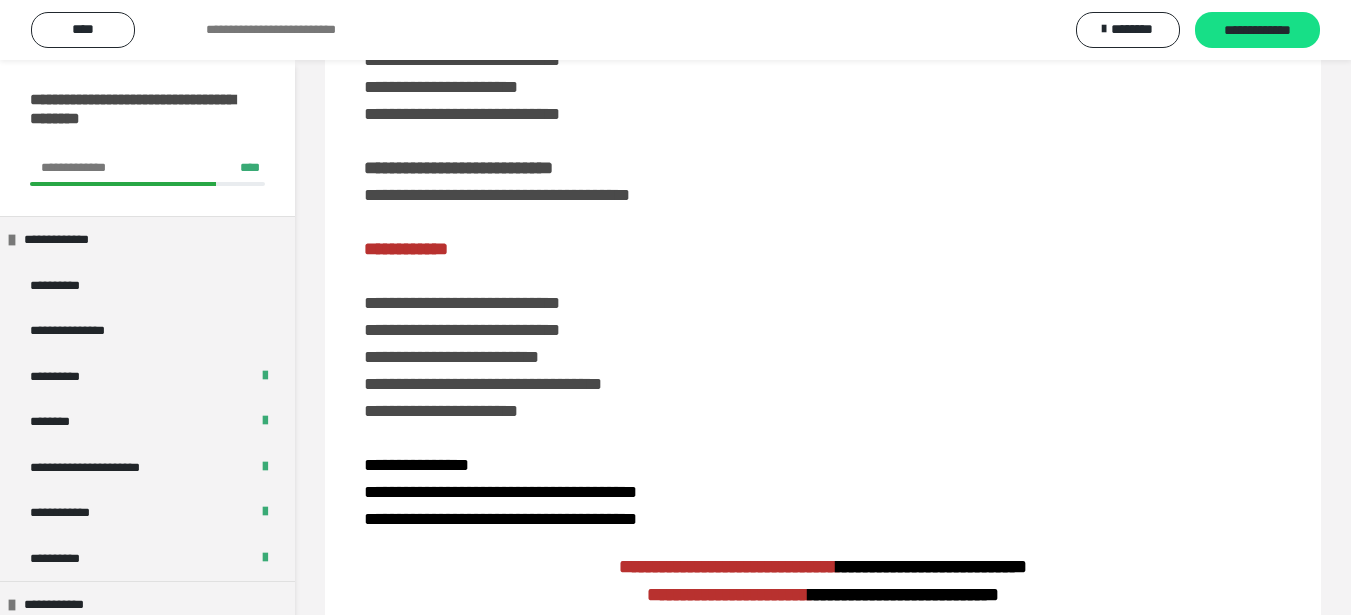 scroll, scrollTop: 201, scrollLeft: 0, axis: vertical 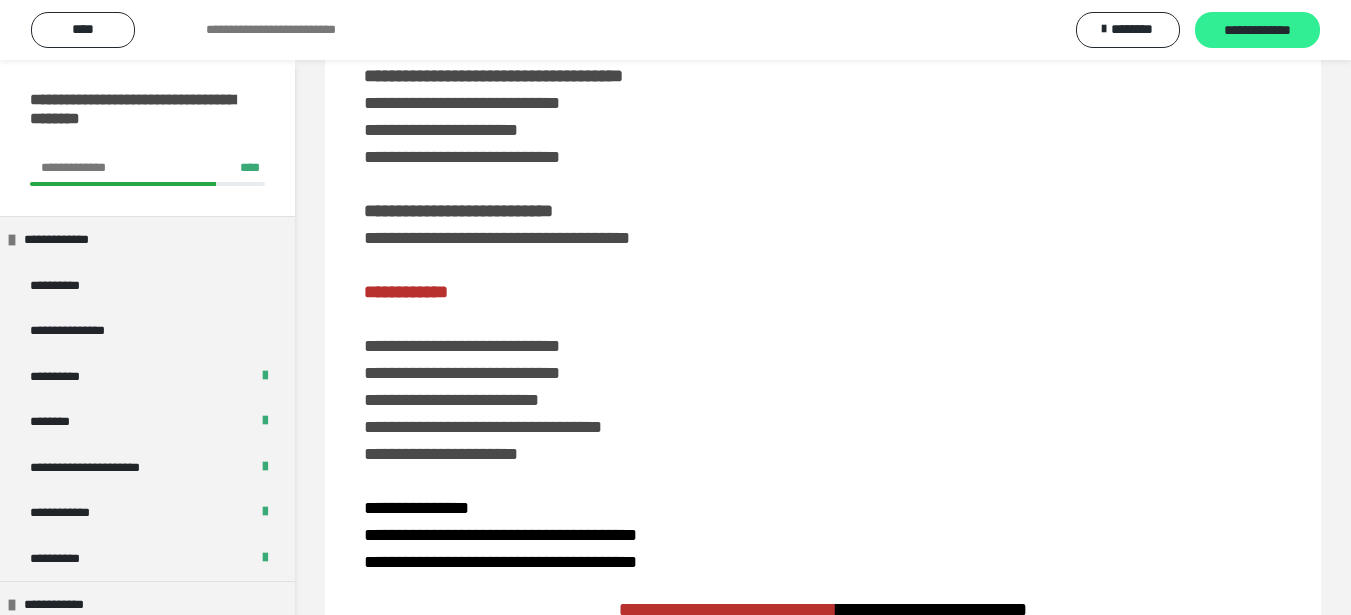click on "**********" at bounding box center (1257, 31) 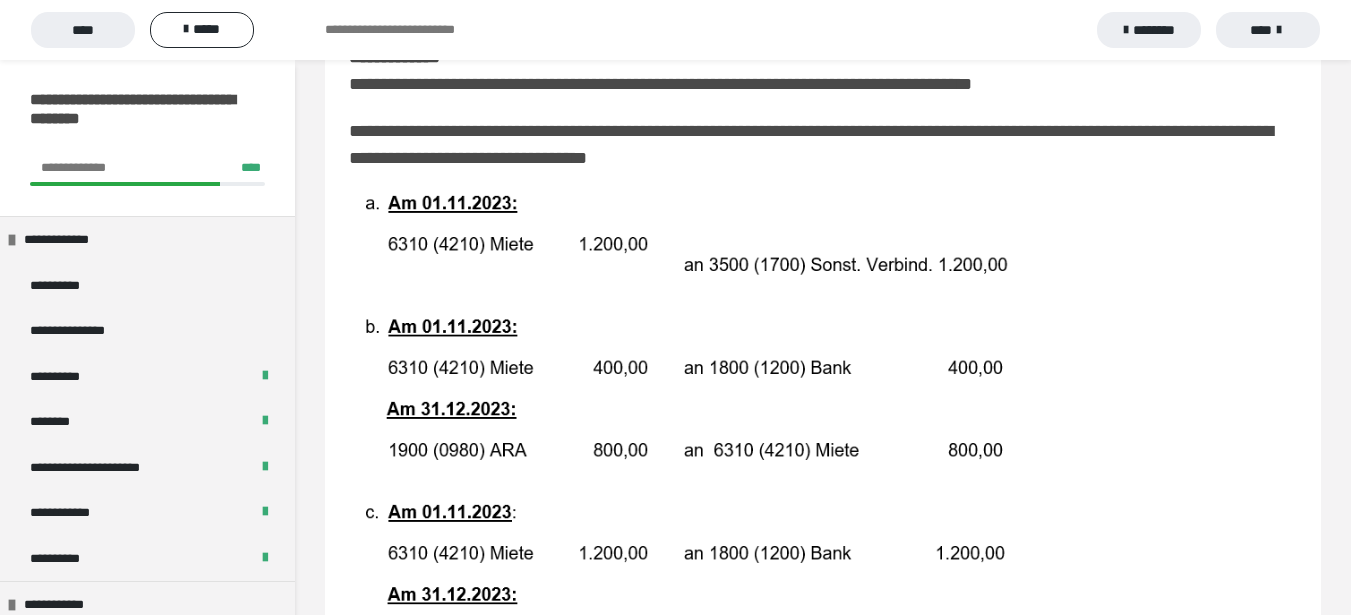 scroll, scrollTop: 276, scrollLeft: 0, axis: vertical 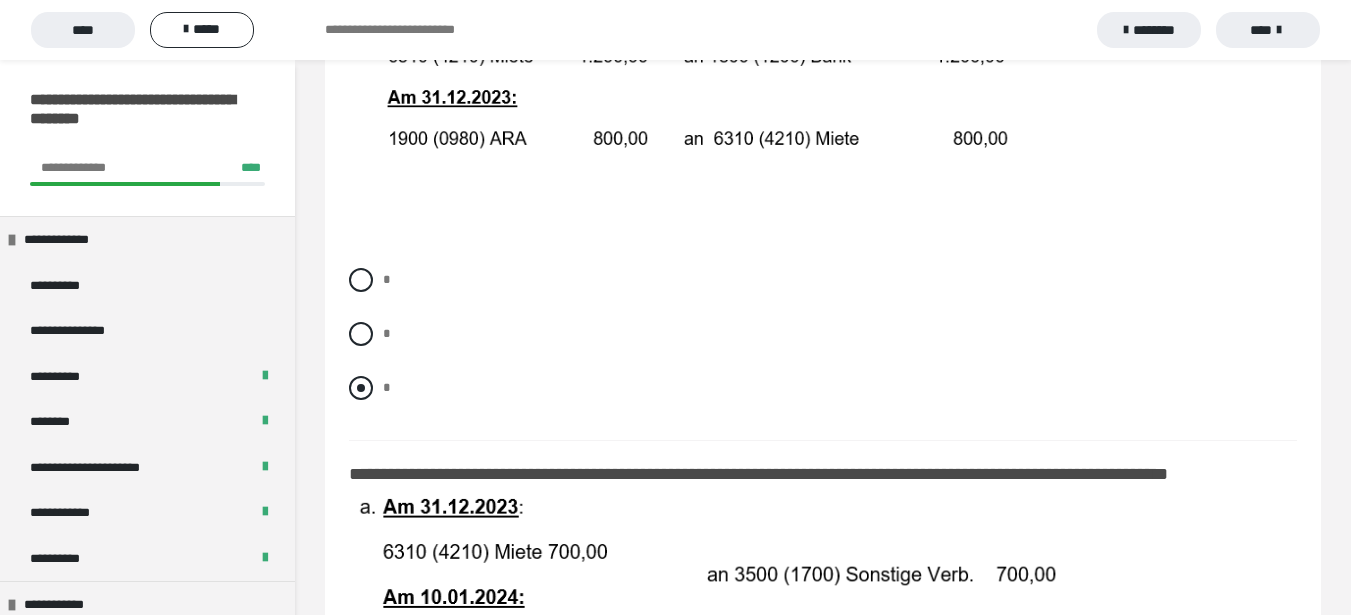 click at bounding box center [361, 388] 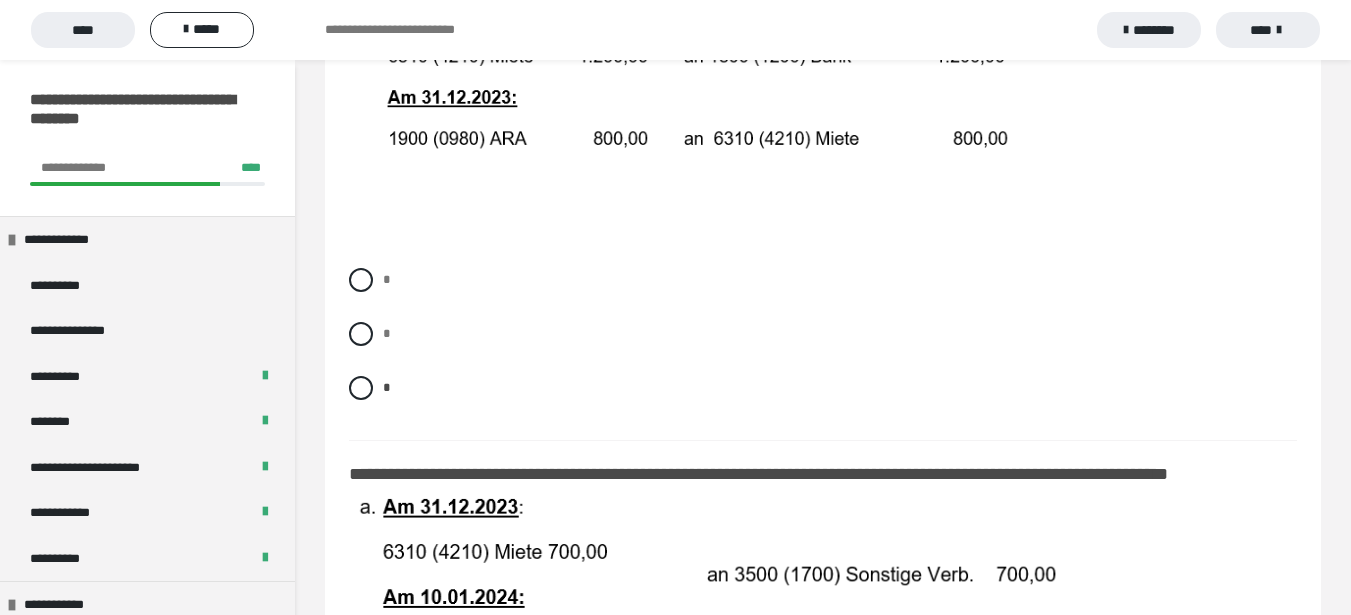 click on "**********" at bounding box center (823, 750) 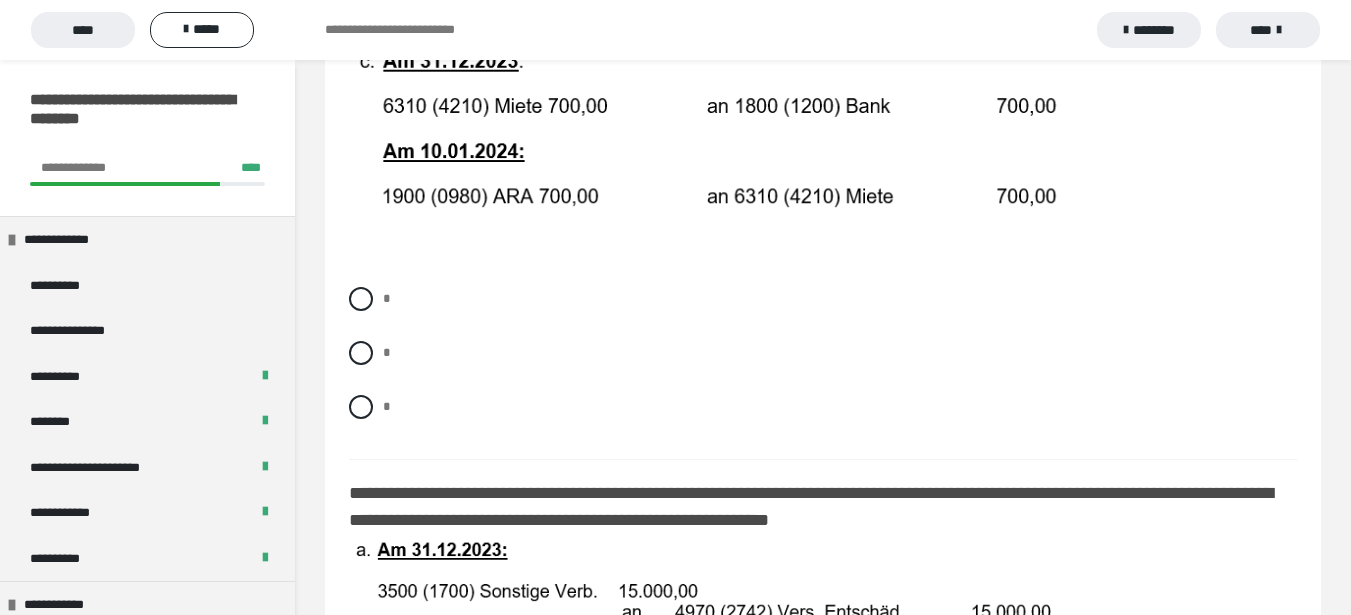 scroll, scrollTop: 1556, scrollLeft: 0, axis: vertical 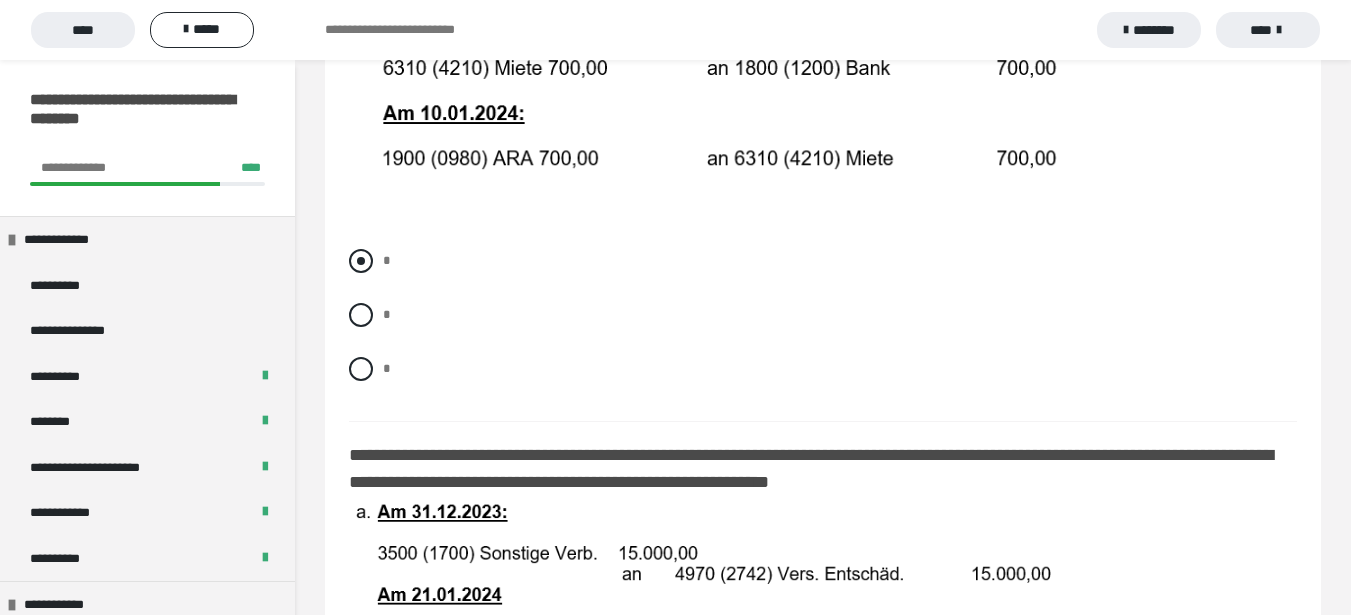 click at bounding box center [361, 261] 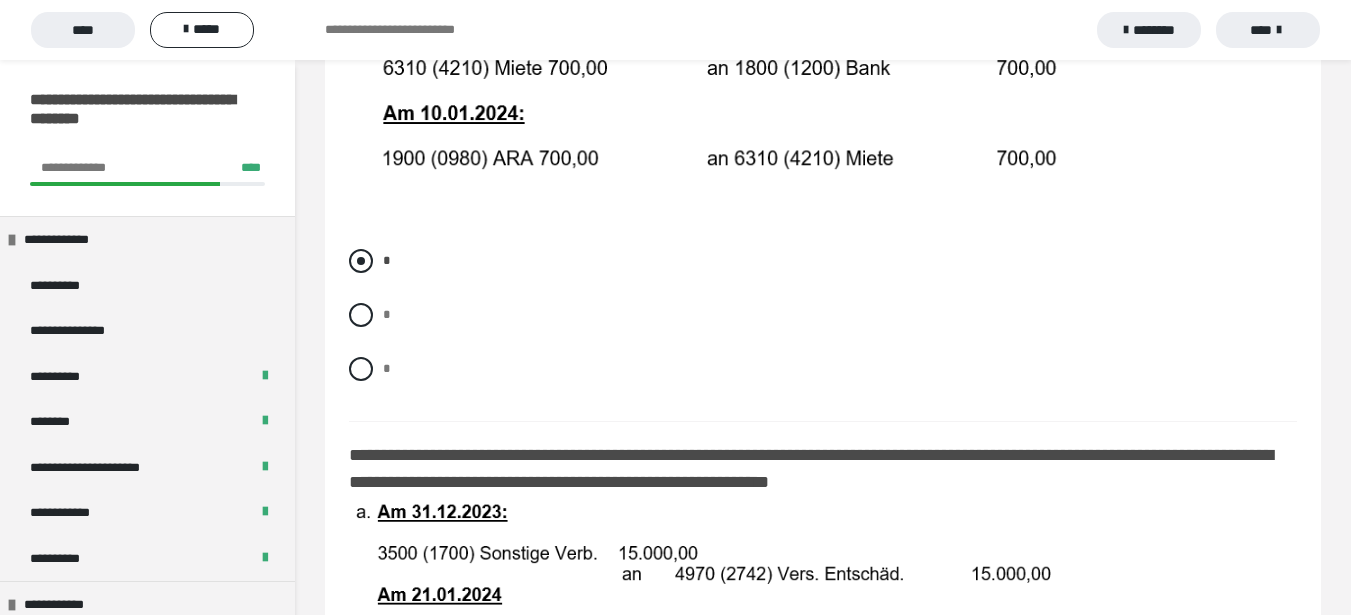 click on "*" at bounding box center (389, 309) 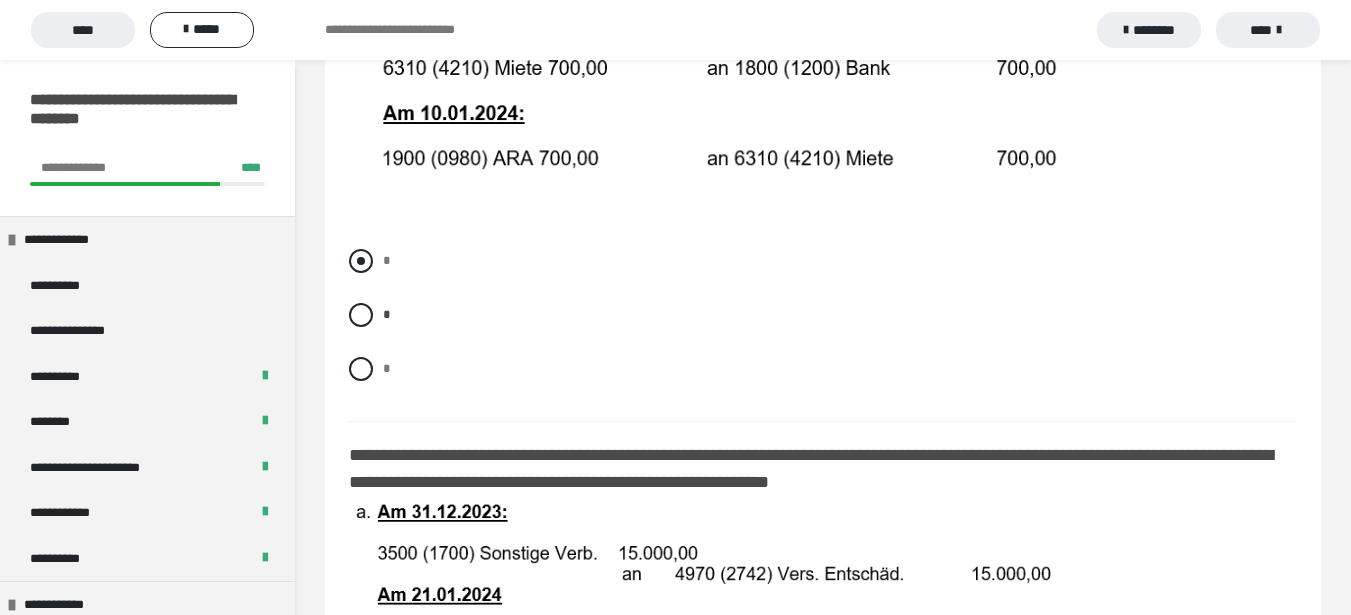 click on "*" at bounding box center (389, 255) 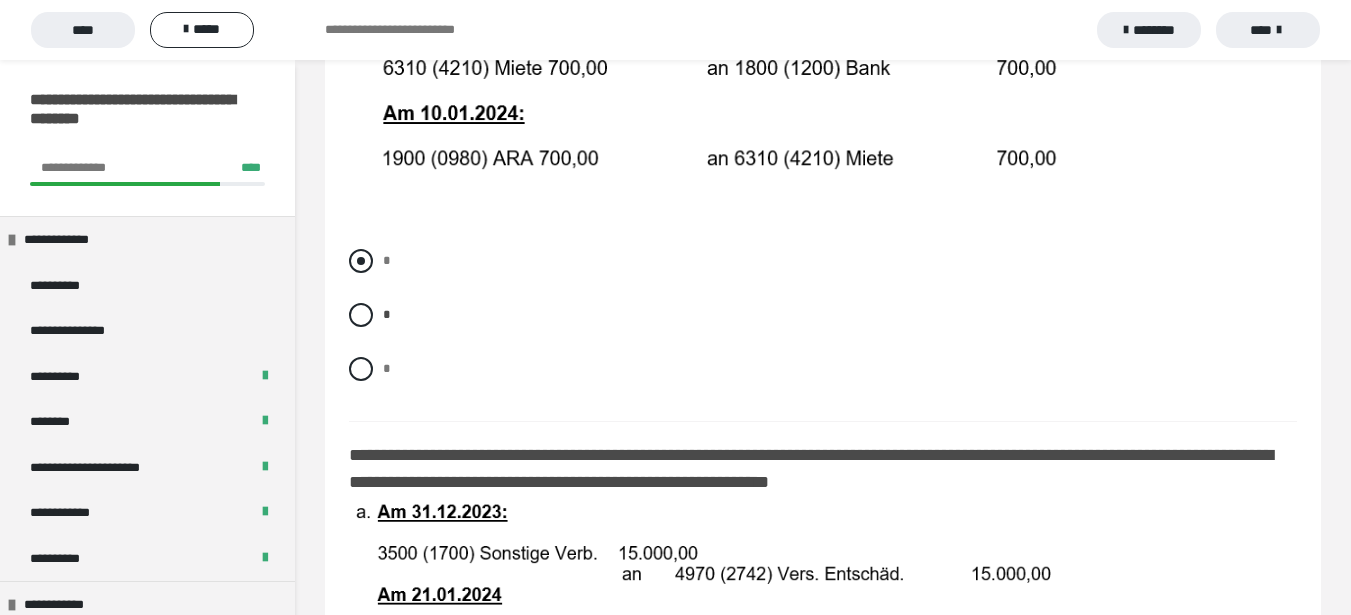 radio on "****" 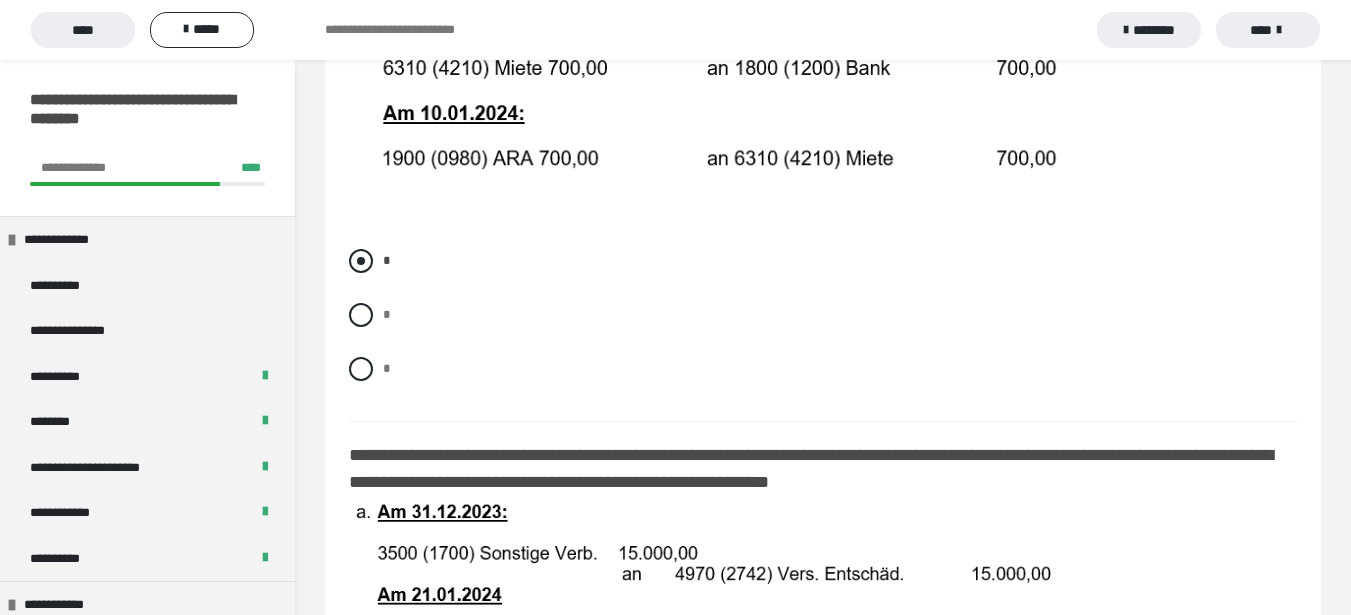 click at bounding box center (361, 261) 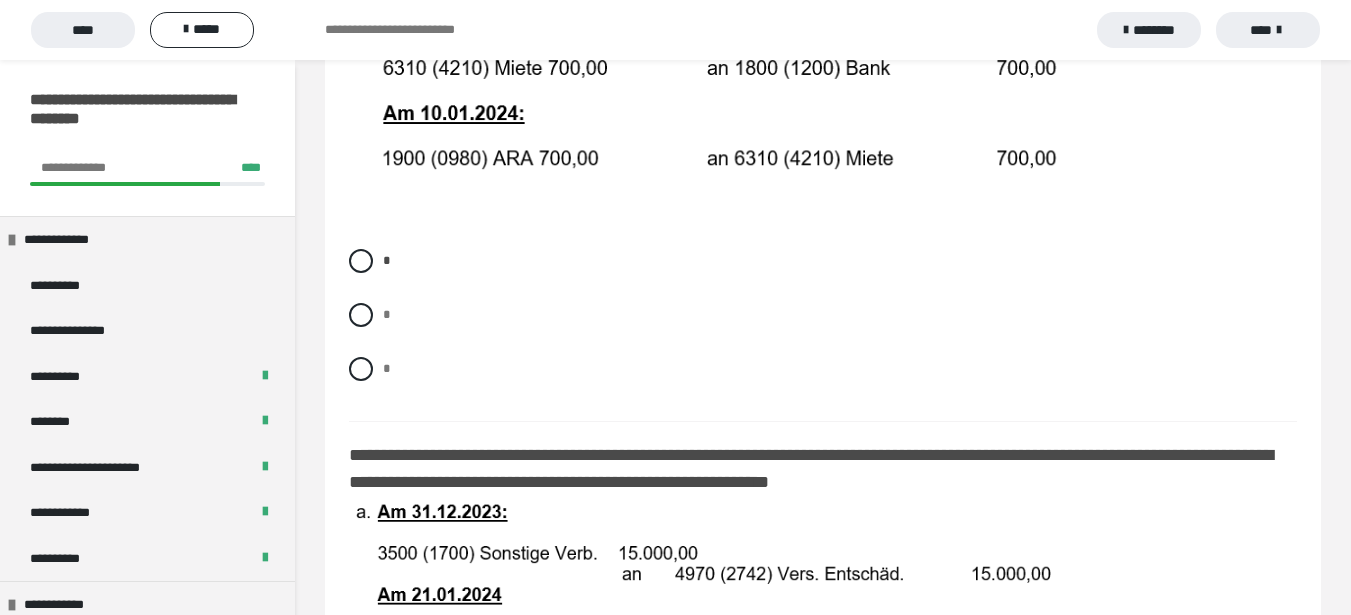click at bounding box center (712, 789) 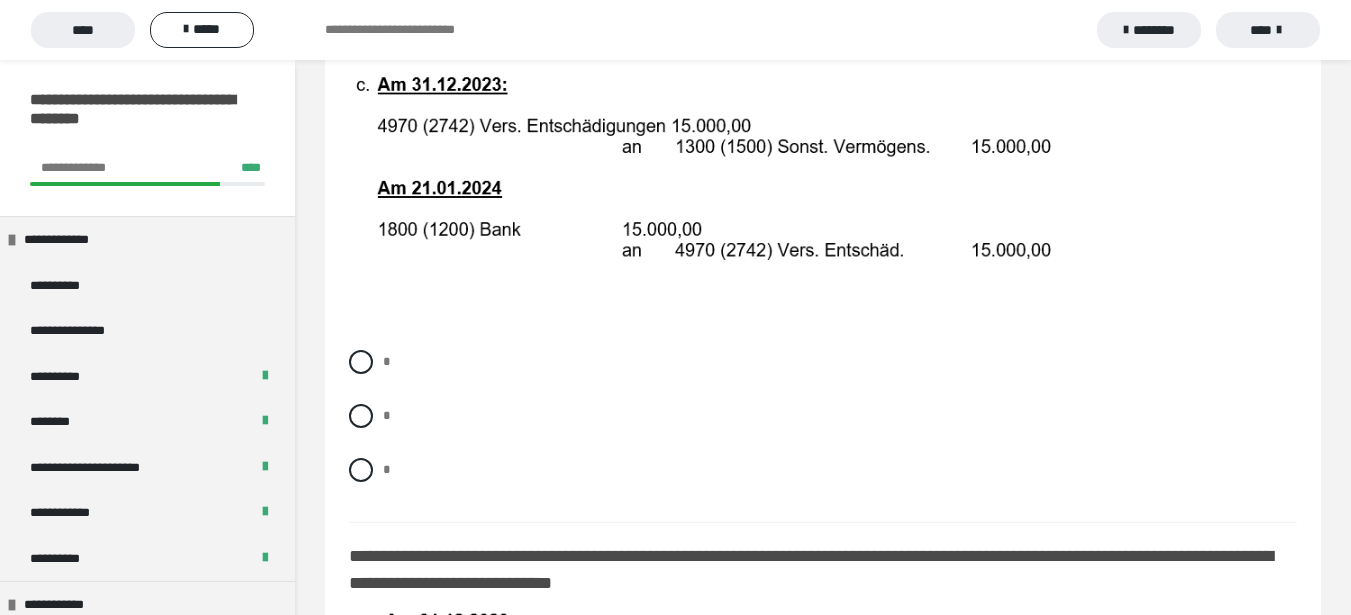 scroll, scrollTop: 2396, scrollLeft: 0, axis: vertical 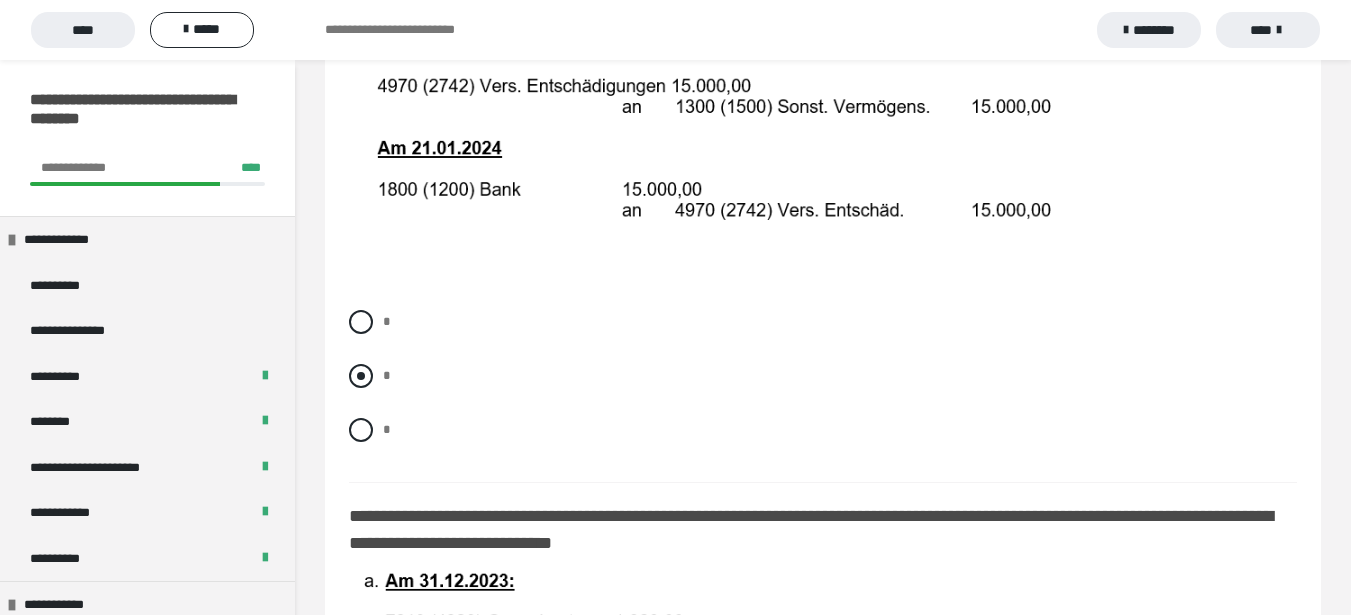 click at bounding box center [361, 376] 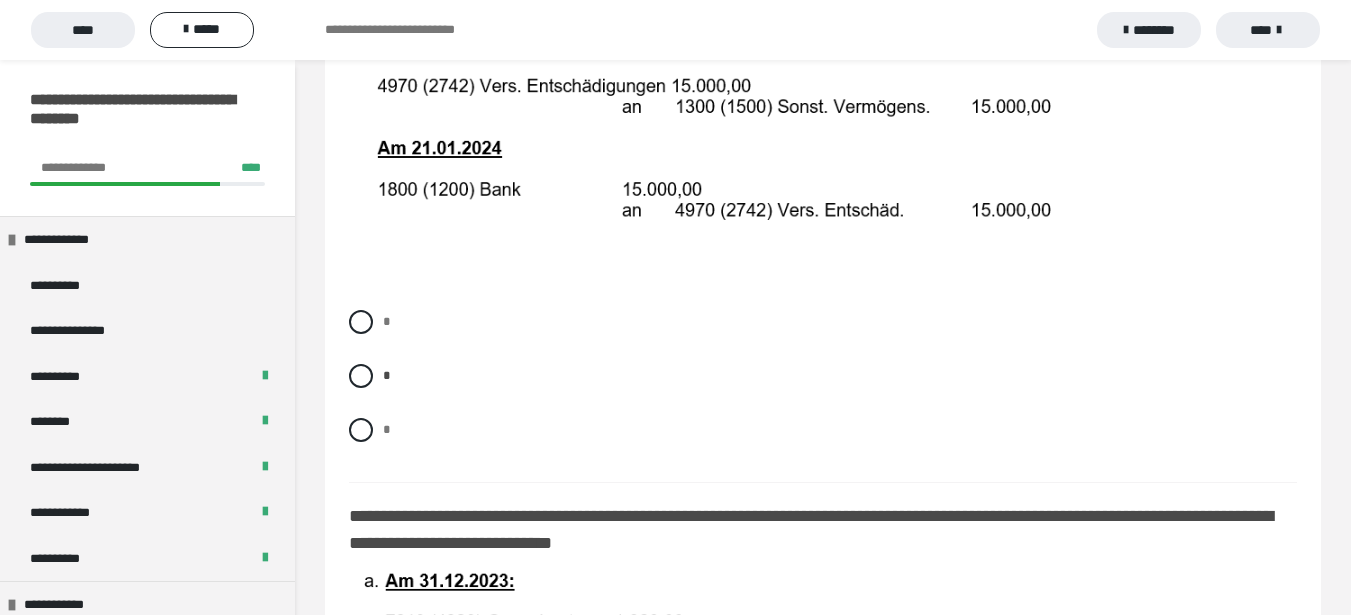 click on "**********" at bounding box center (811, 529) 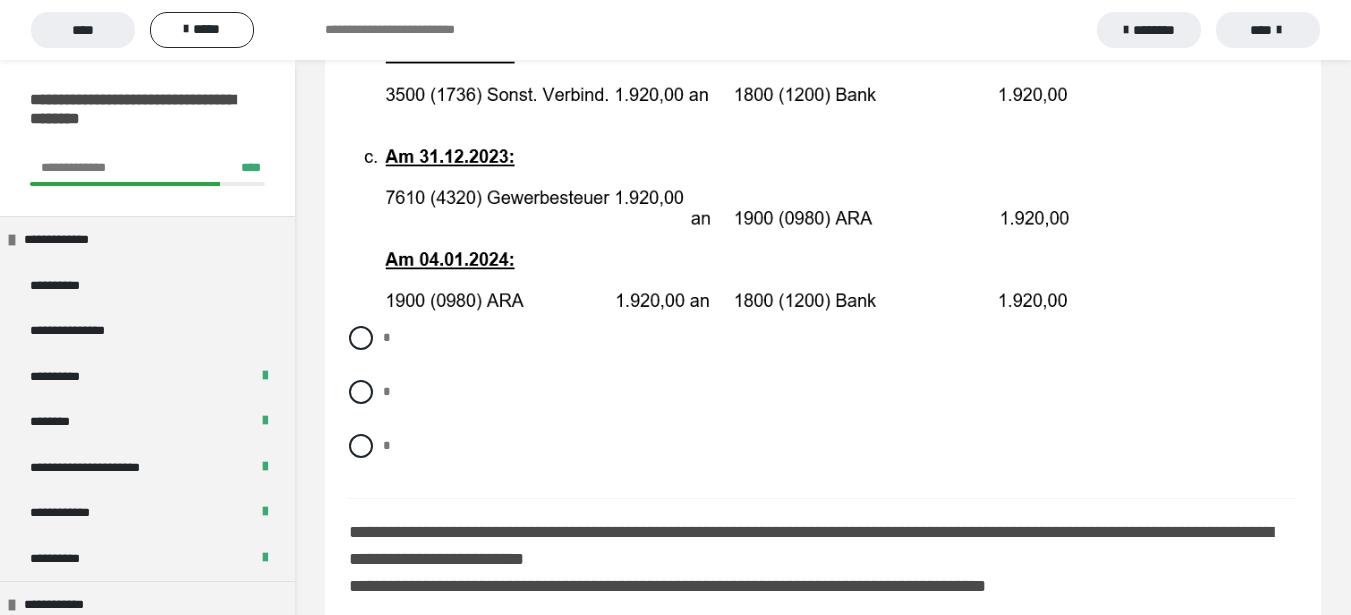 scroll, scrollTop: 3236, scrollLeft: 0, axis: vertical 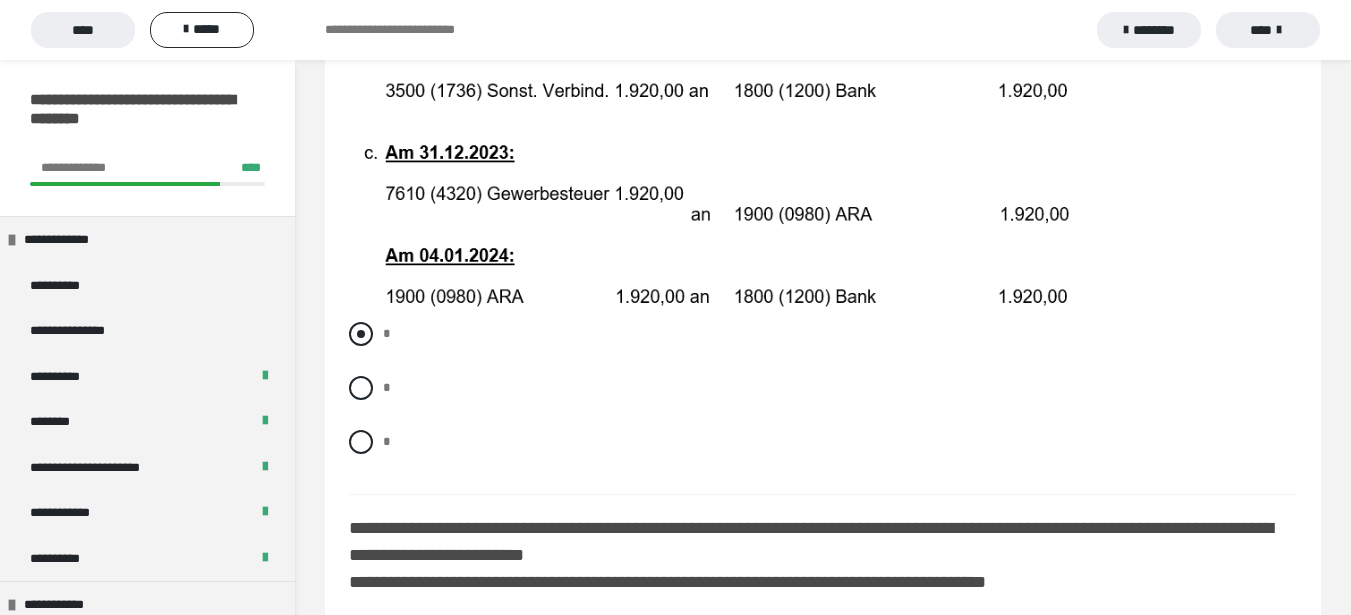 click at bounding box center (361, 334) 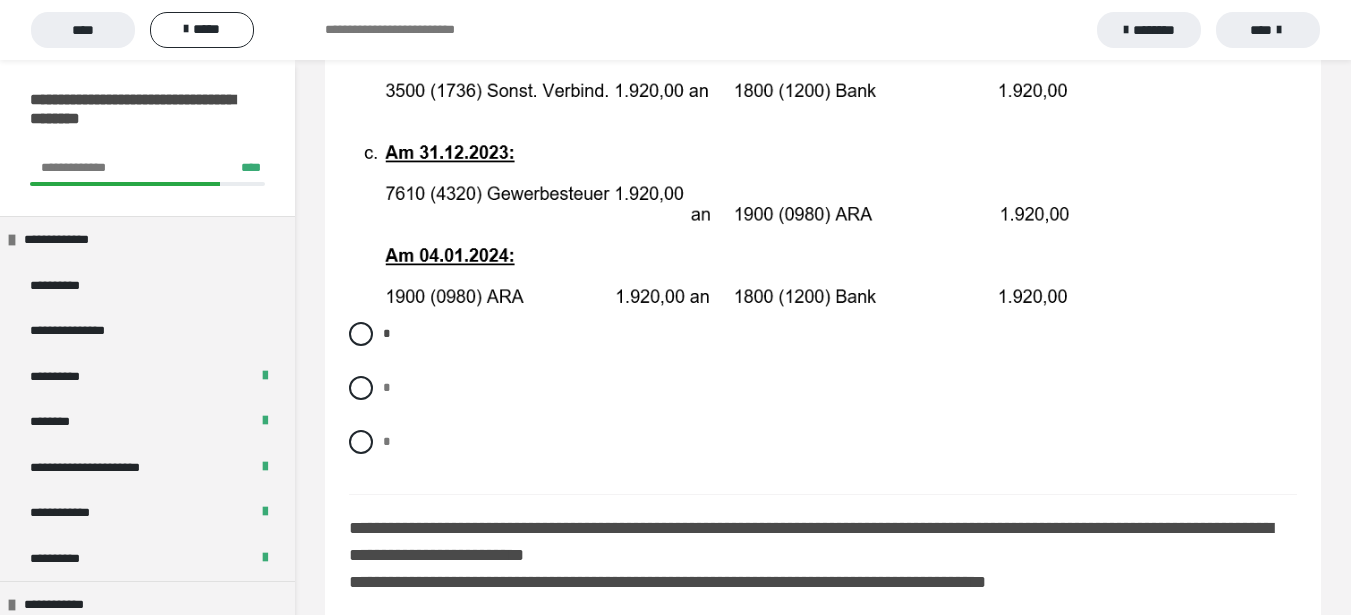 click on "*" at bounding box center (389, 382) 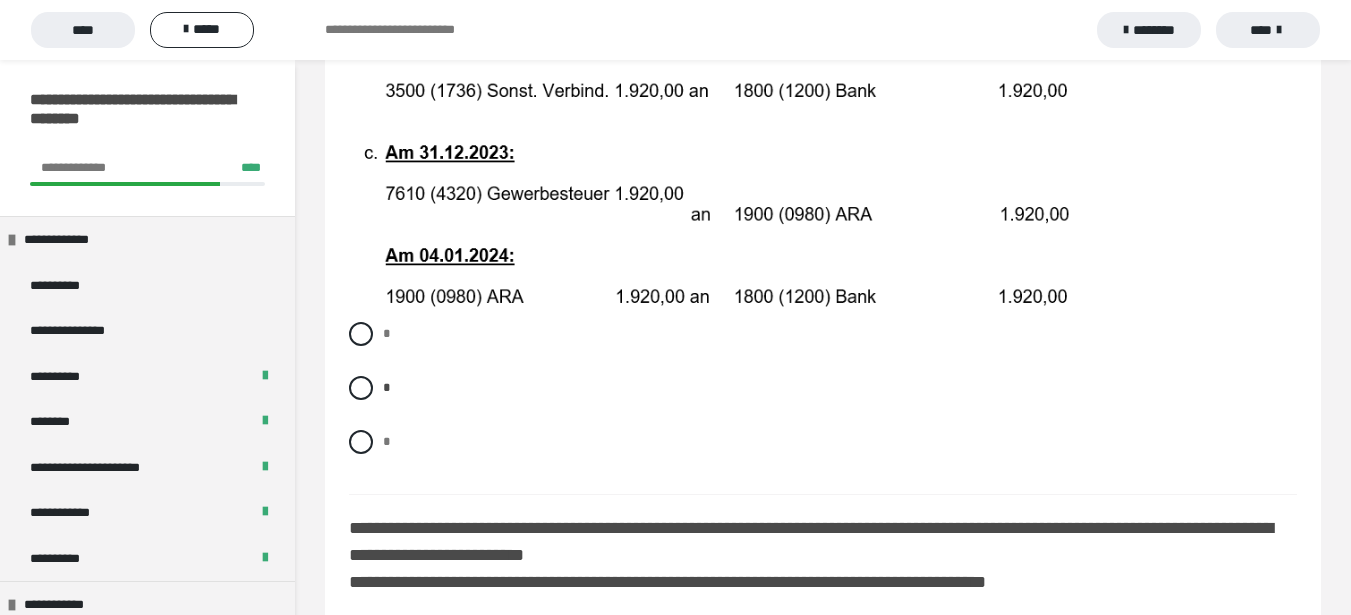 click on "*" at bounding box center [389, 328] 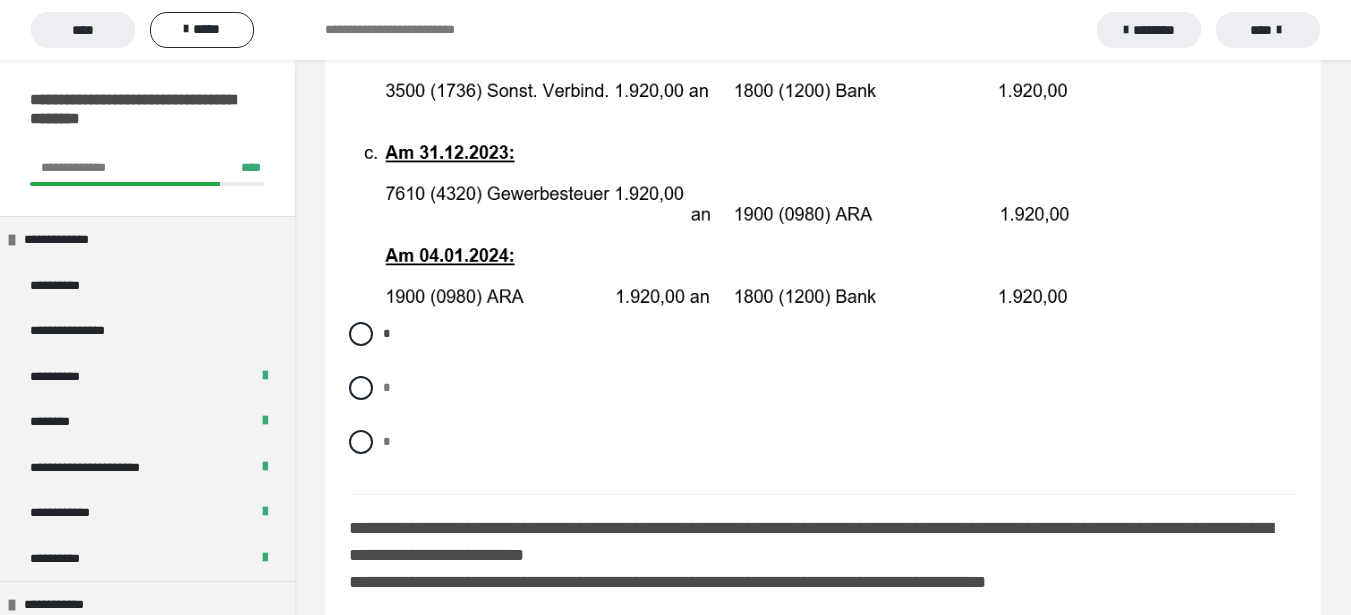 click on "**********" at bounding box center [823, 882] 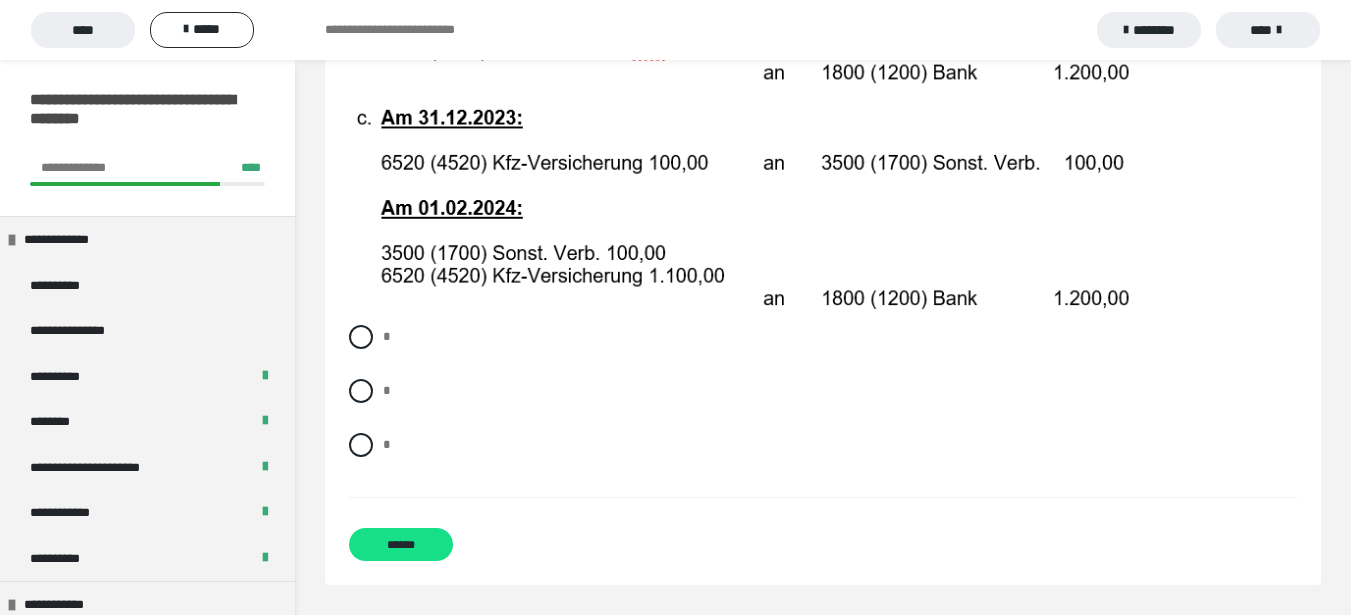 scroll, scrollTop: 4217, scrollLeft: 0, axis: vertical 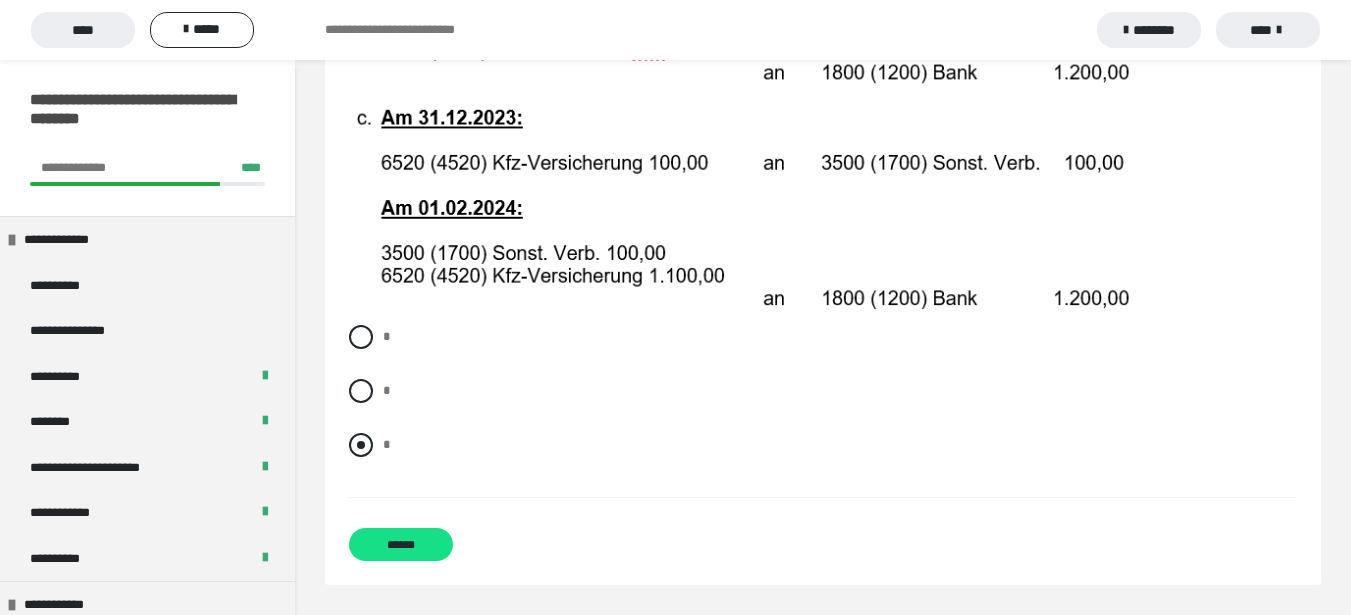 click at bounding box center [361, 445] 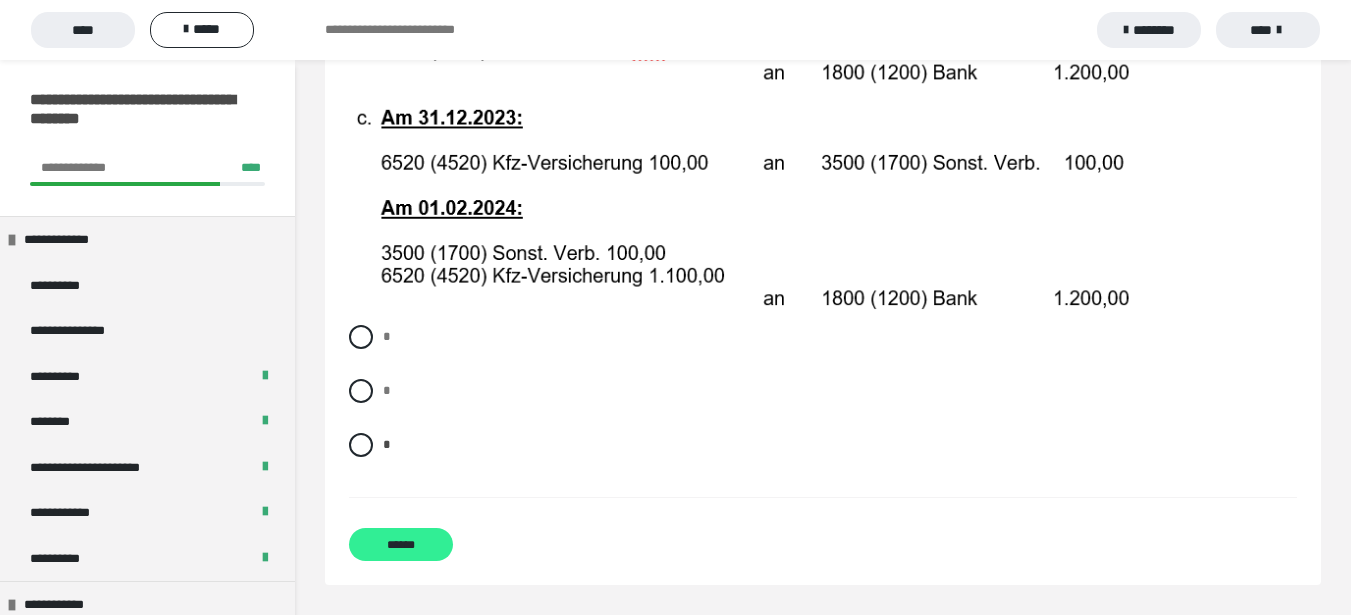 click on "******" at bounding box center (401, 544) 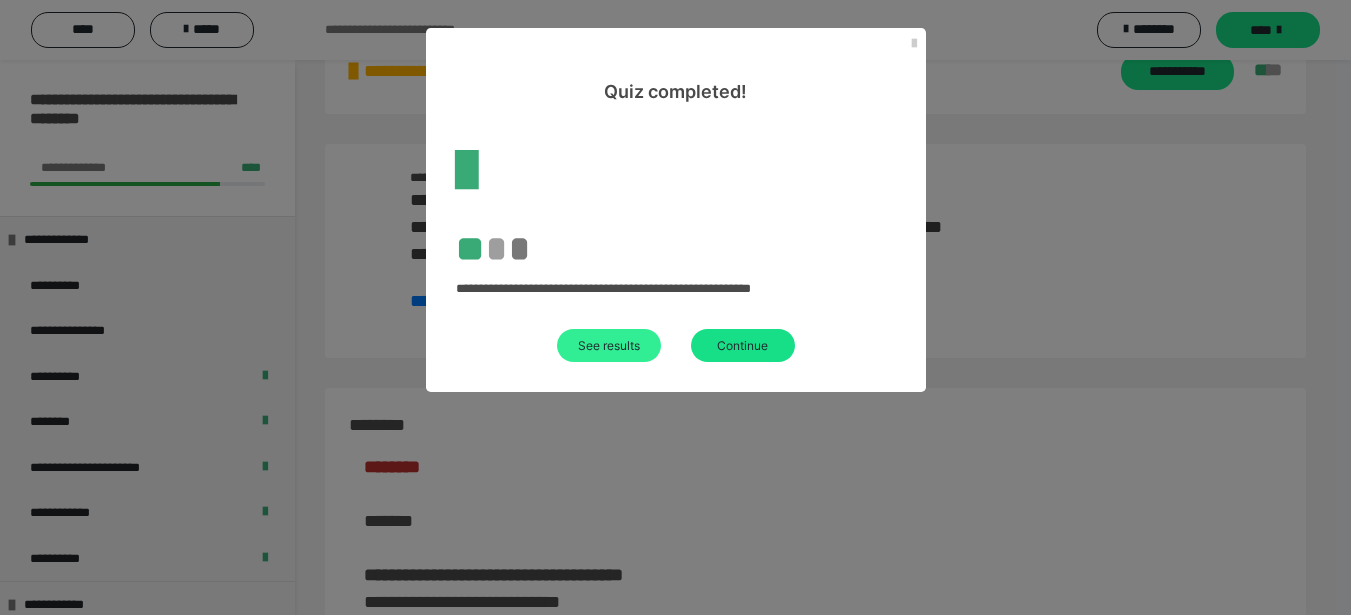 scroll, scrollTop: 3281, scrollLeft: 0, axis: vertical 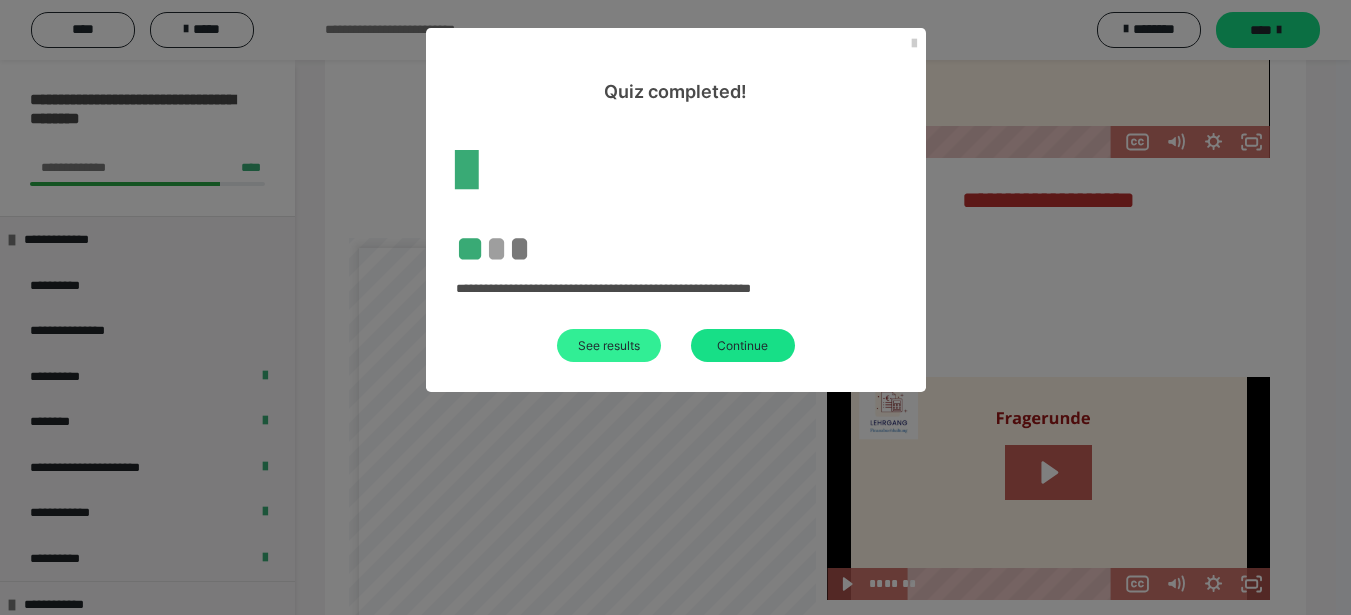 click on "See results" at bounding box center [609, 345] 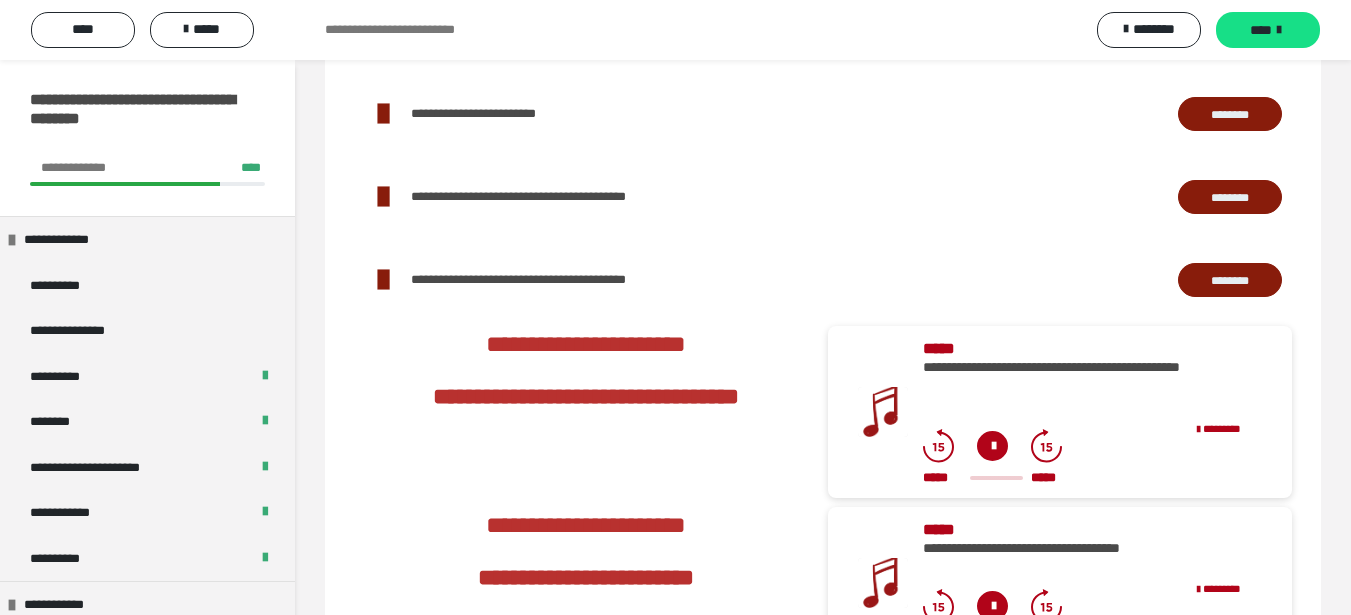 scroll, scrollTop: 7687, scrollLeft: 0, axis: vertical 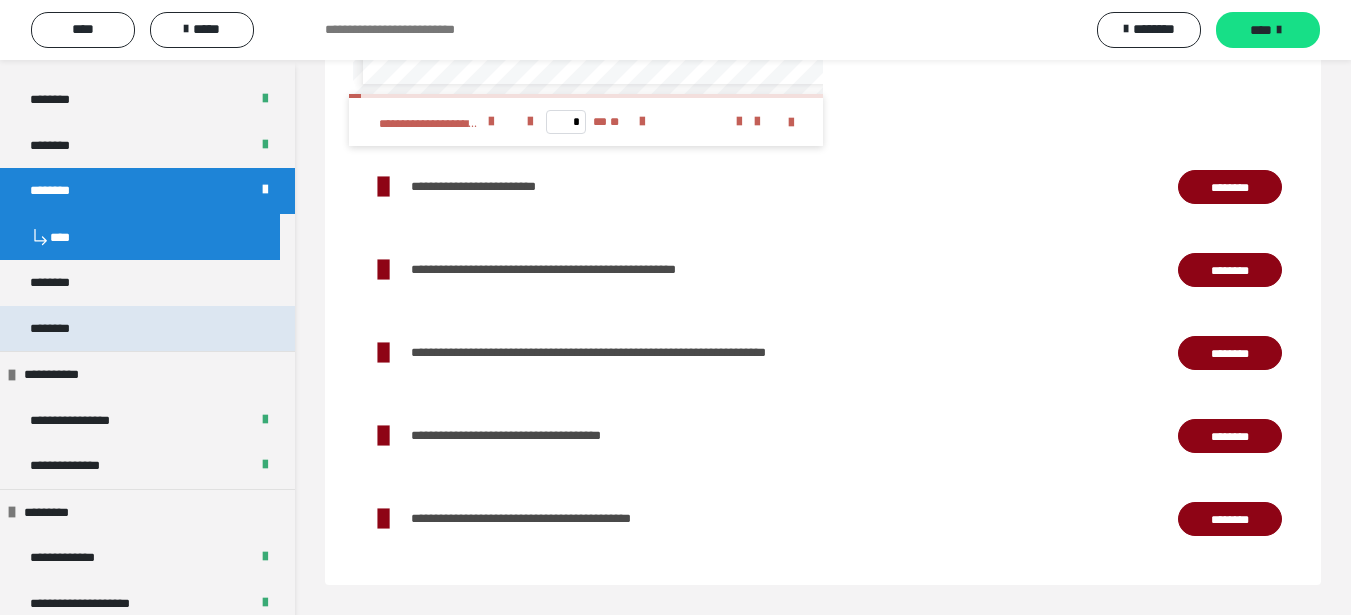 click on "********" at bounding box center (147, 329) 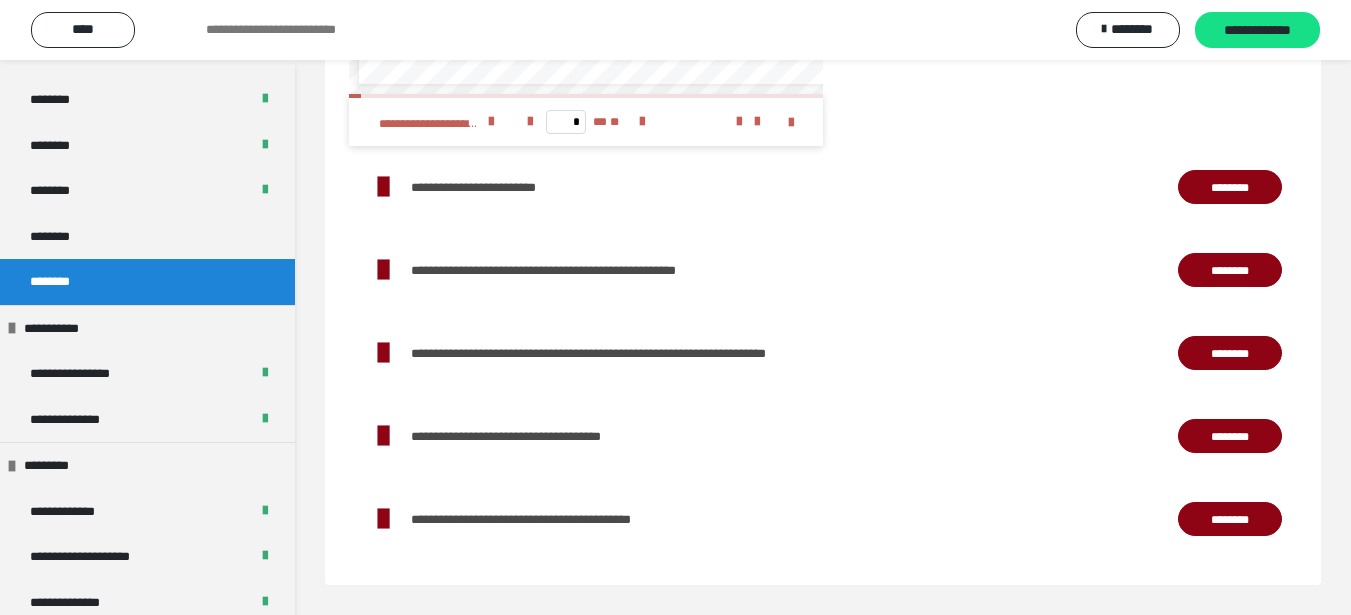 scroll, scrollTop: 591, scrollLeft: 0, axis: vertical 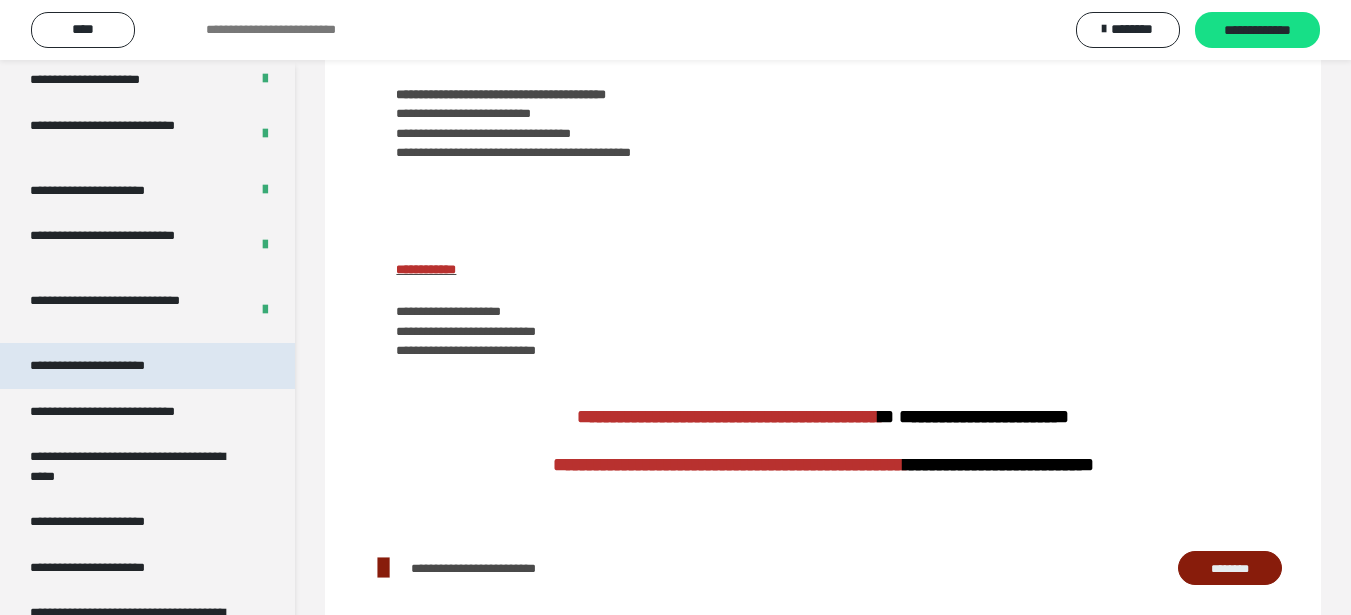click on "**********" at bounding box center [109, 366] 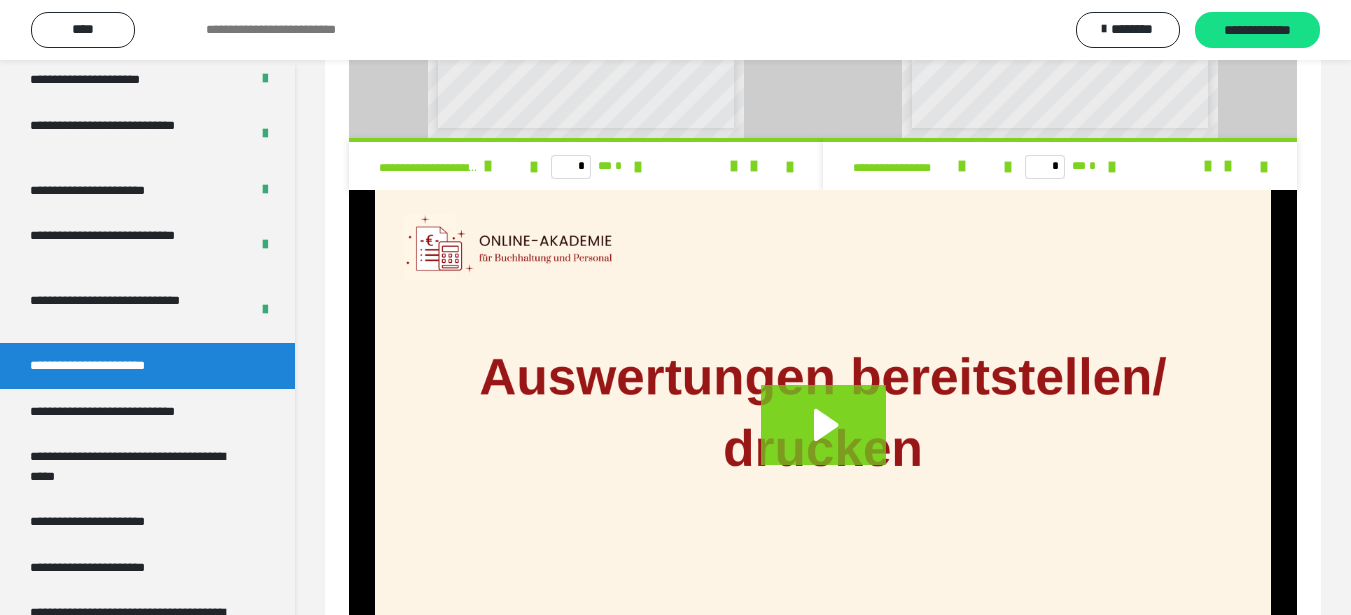 scroll, scrollTop: 1499, scrollLeft: 0, axis: vertical 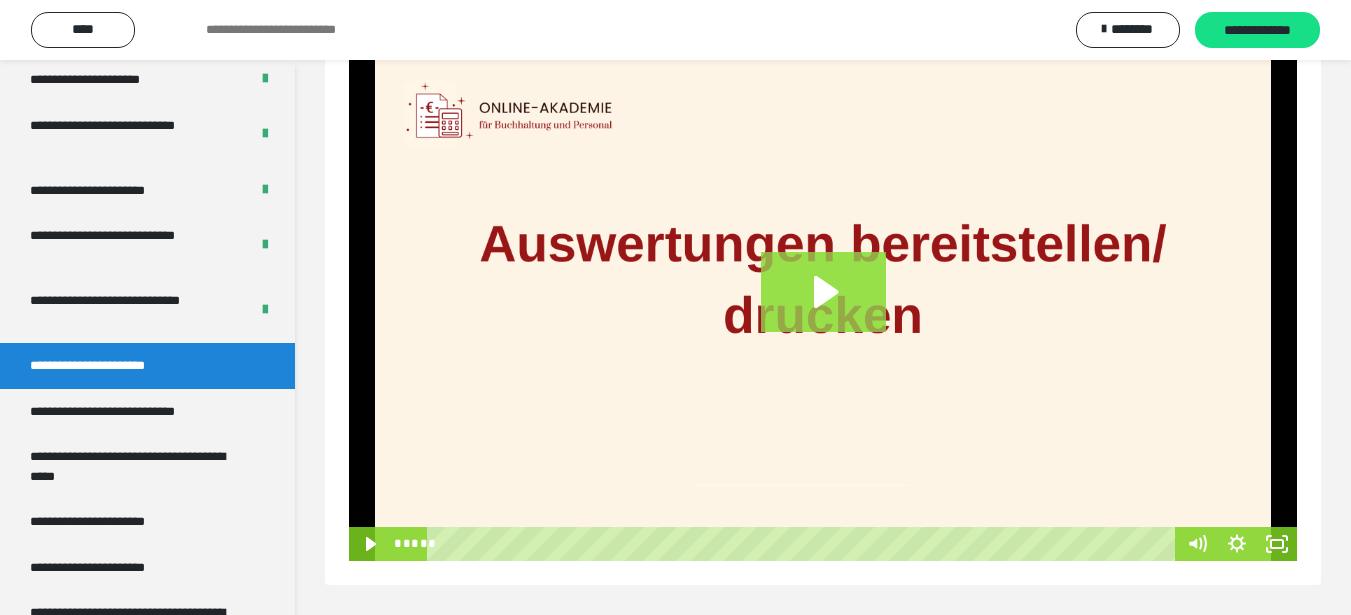 click 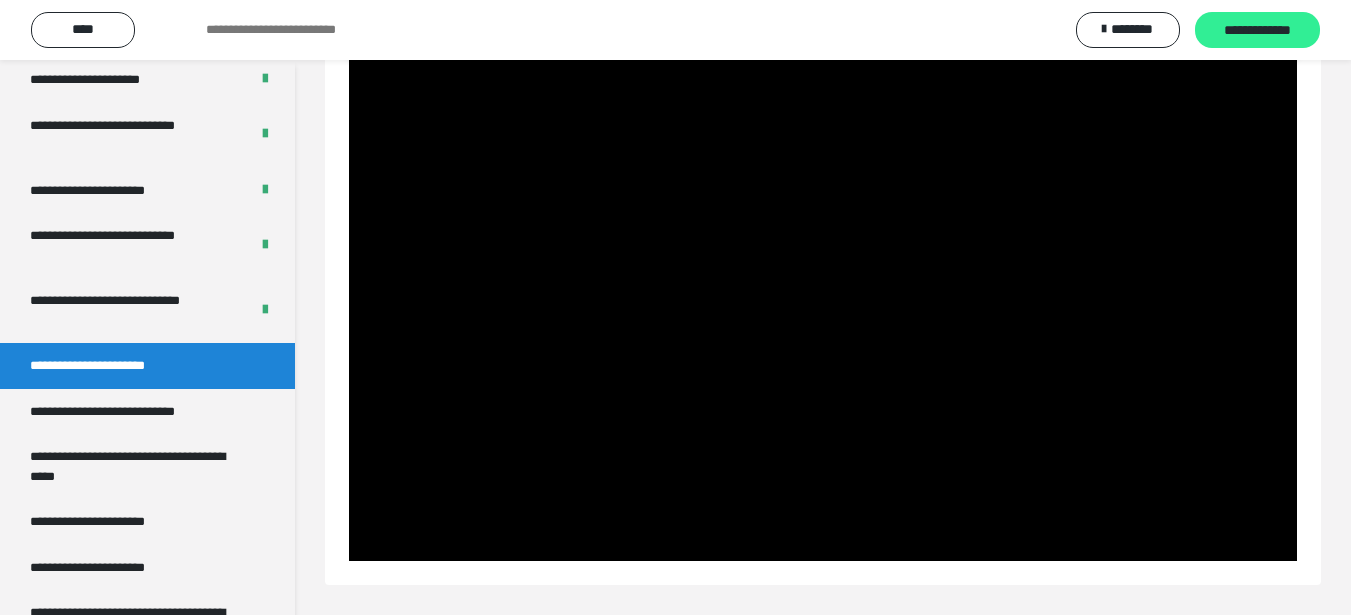click on "**********" at bounding box center (1257, 31) 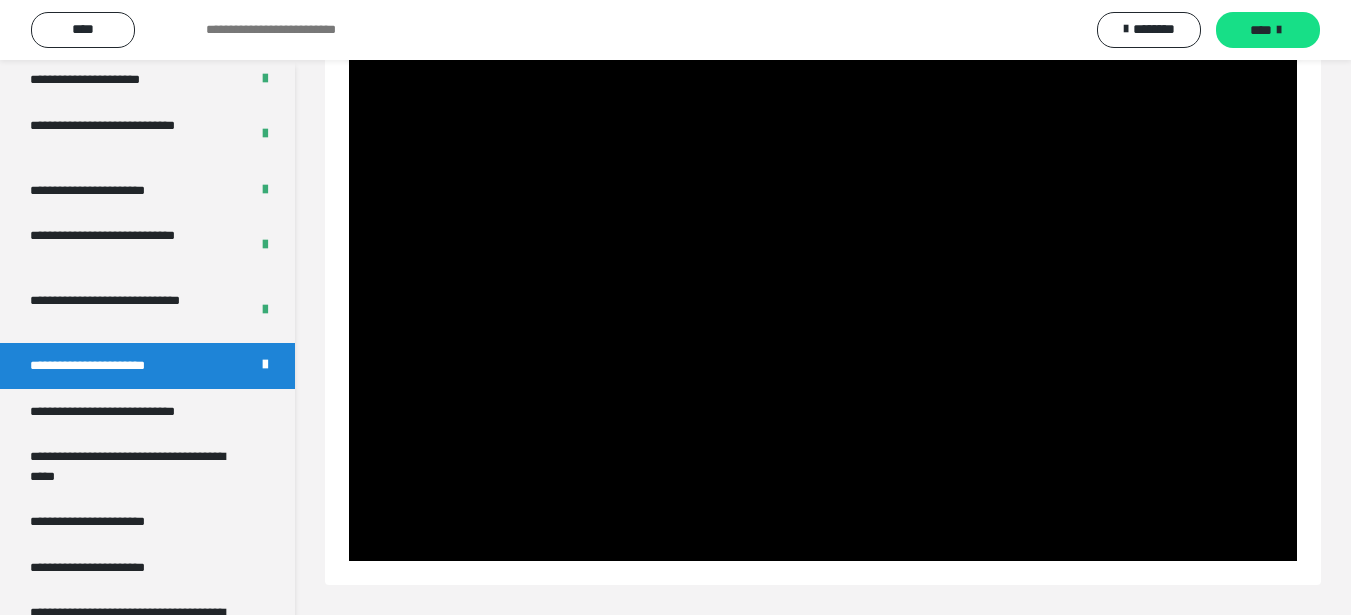 click on "****" at bounding box center [1261, 30] 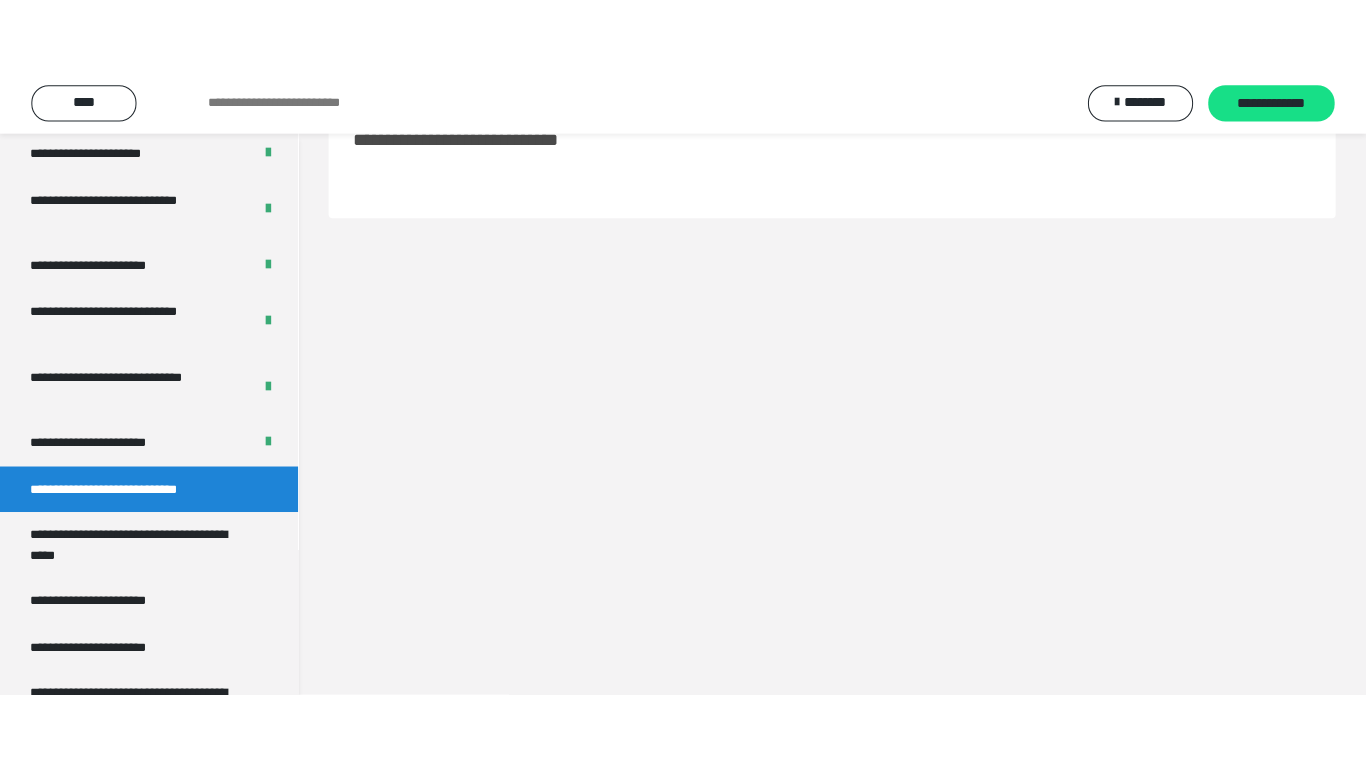 scroll, scrollTop: 60, scrollLeft: 0, axis: vertical 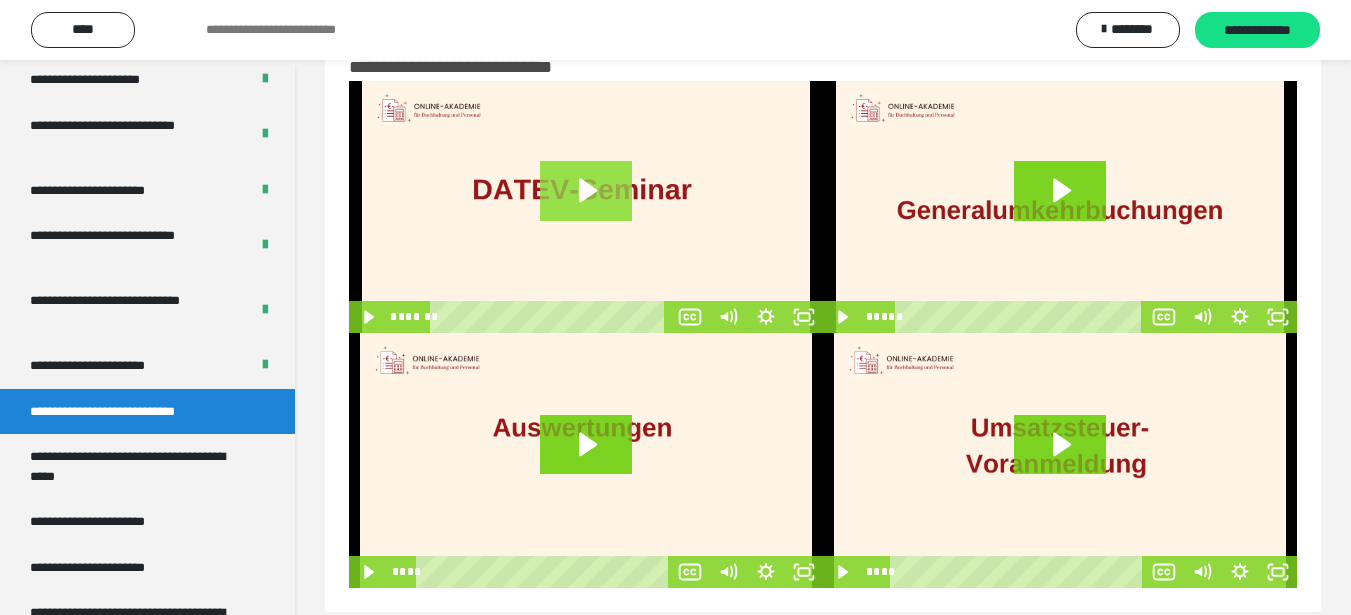 click 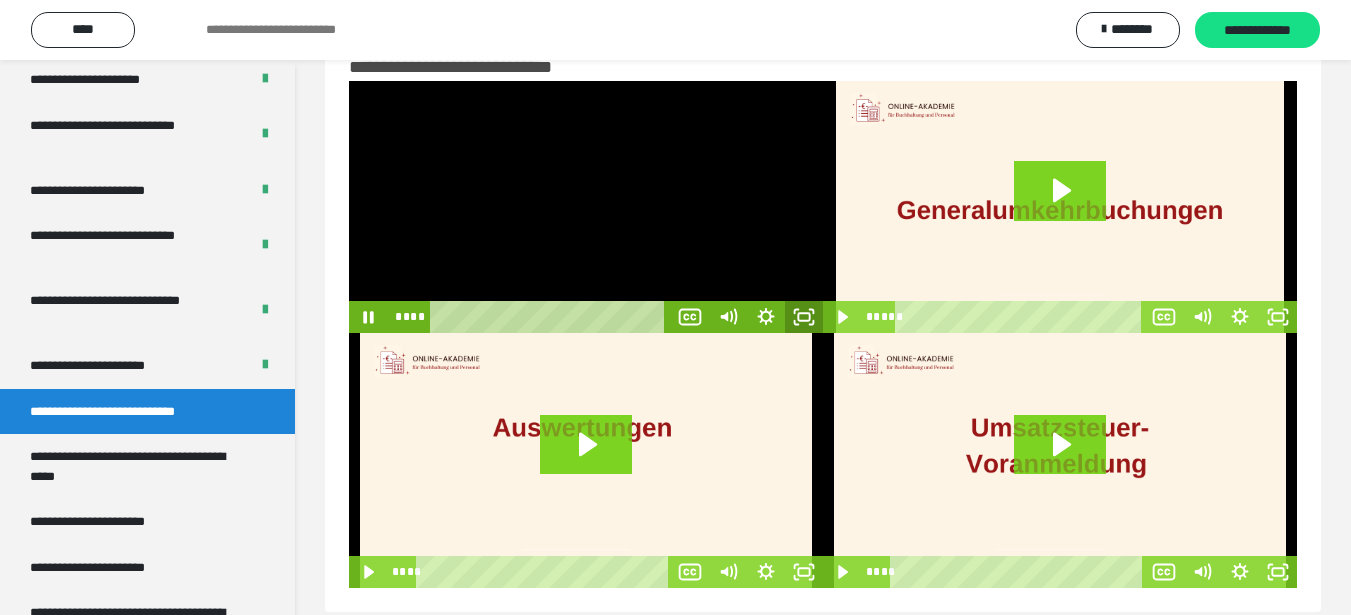 click 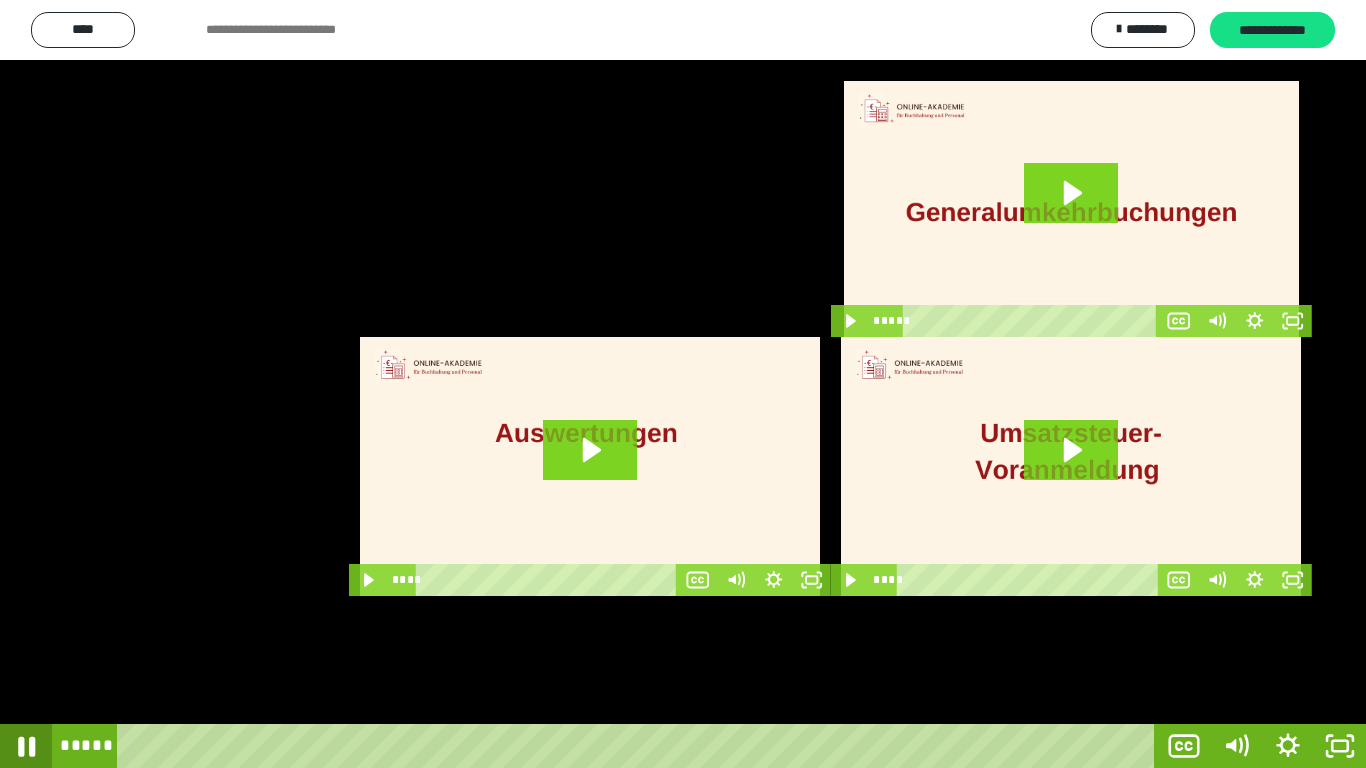 click 